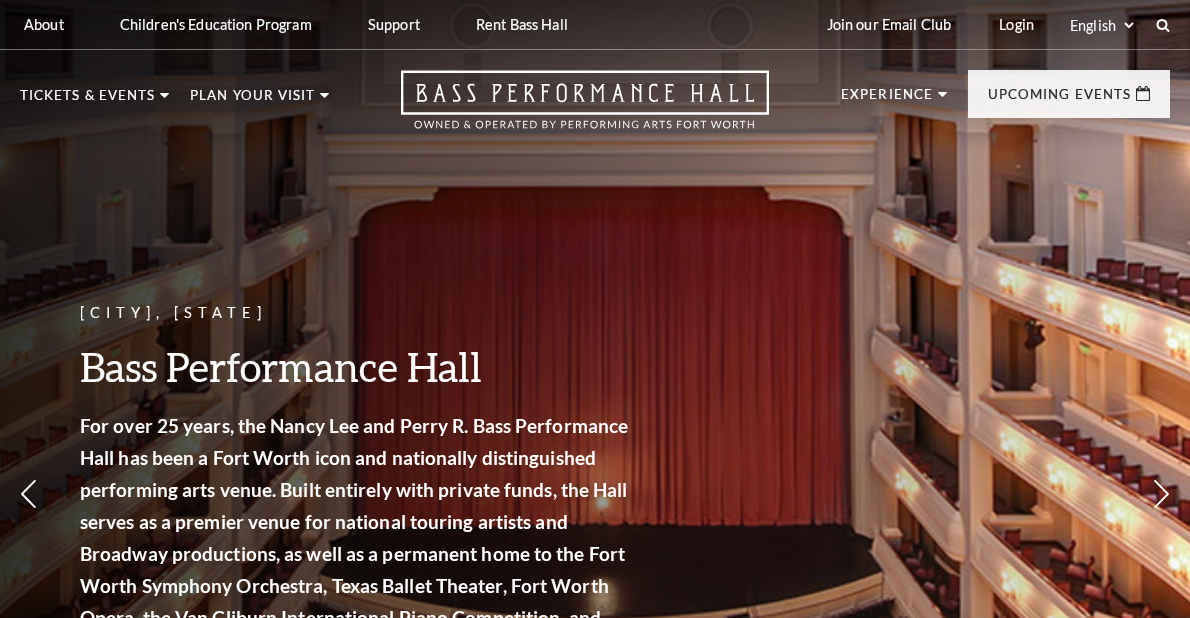 scroll, scrollTop: 0, scrollLeft: 0, axis: both 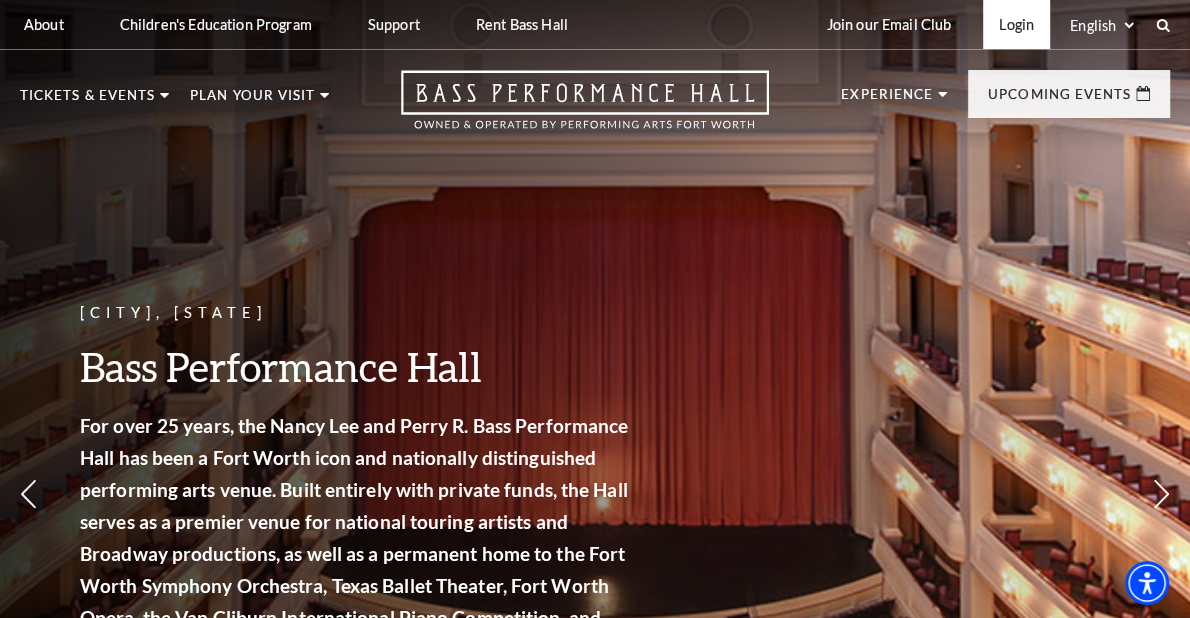 click on "Login" at bounding box center [1016, 24] 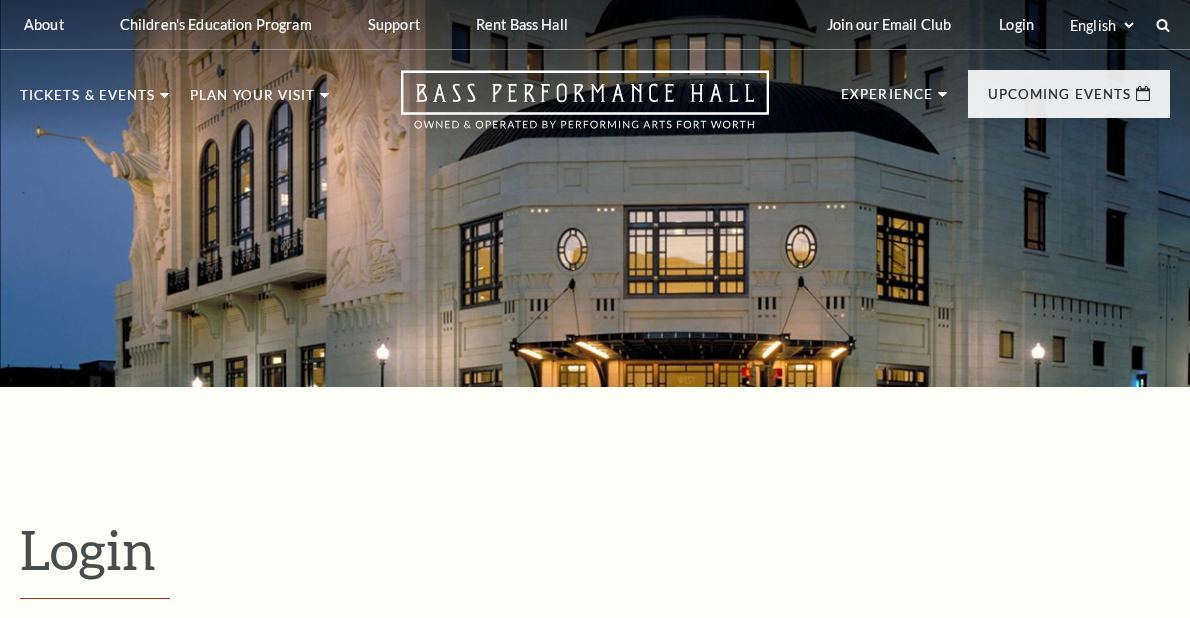 scroll, scrollTop: 517, scrollLeft: 0, axis: vertical 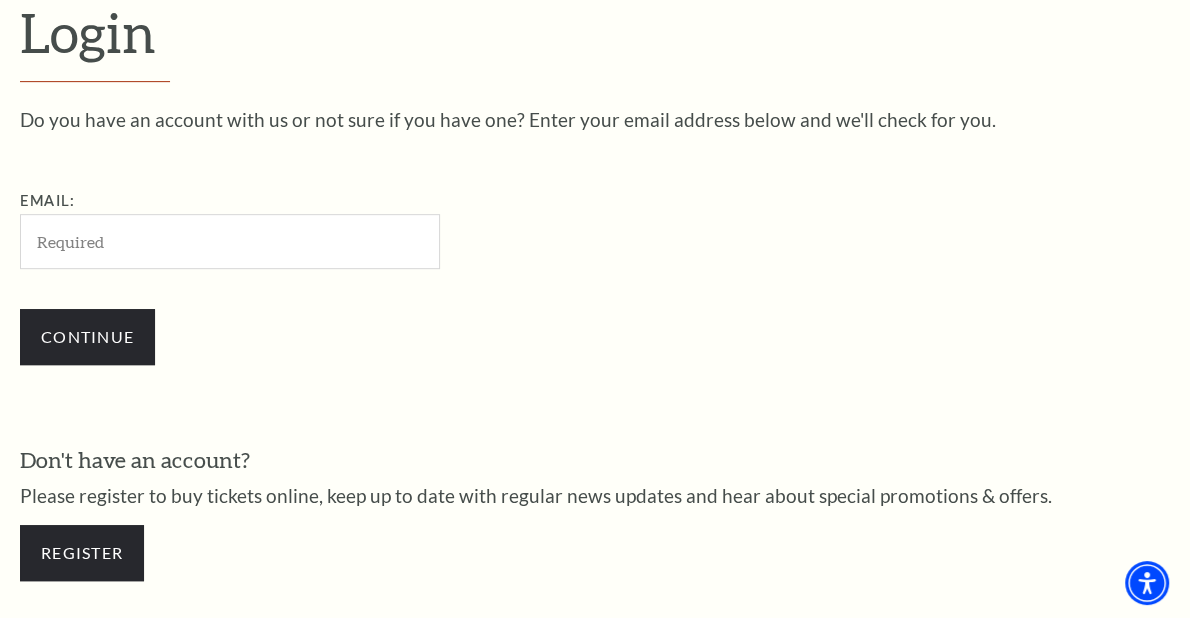 click on "Email:" at bounding box center (230, 241) 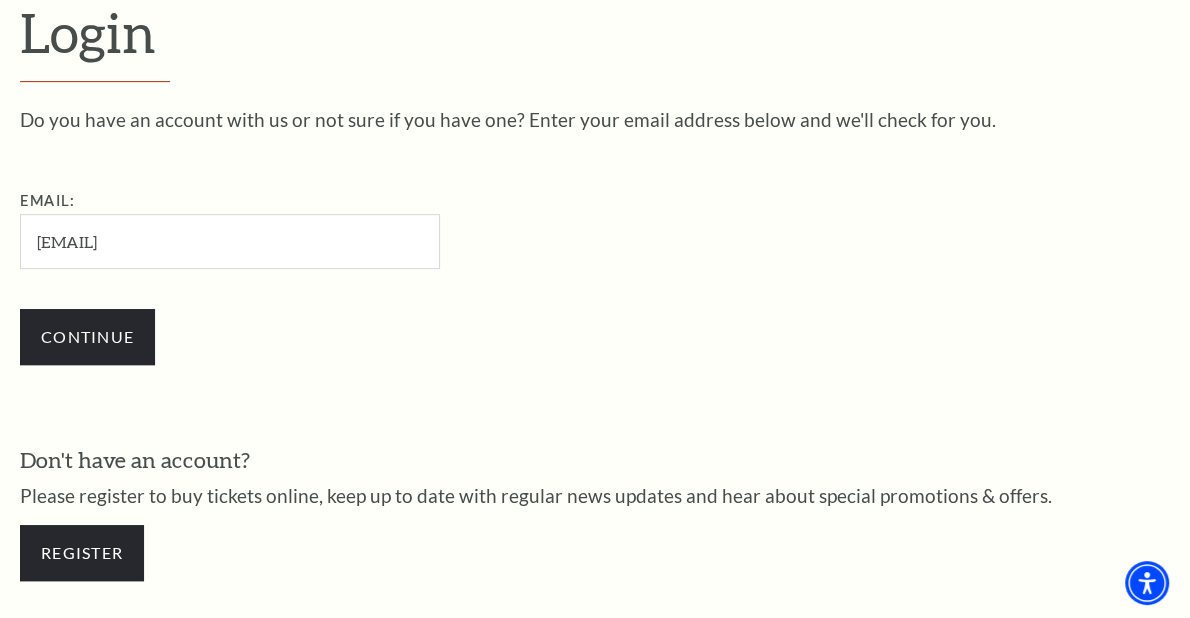 click on "Continue" at bounding box center (330, 337) 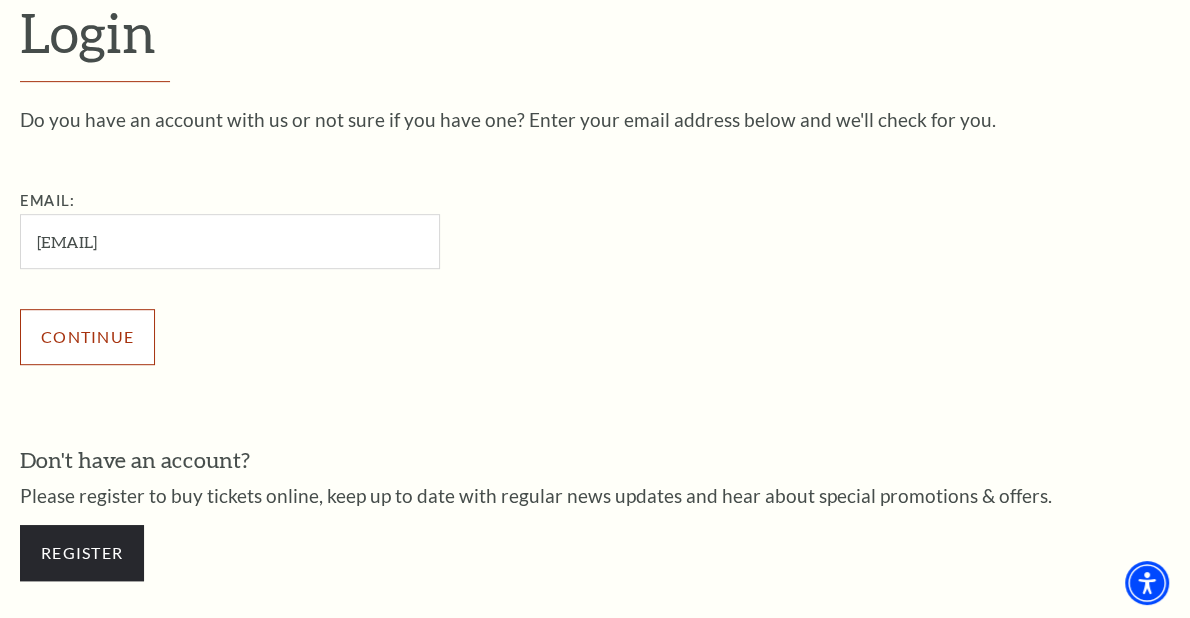 click on "Continue" at bounding box center (87, 337) 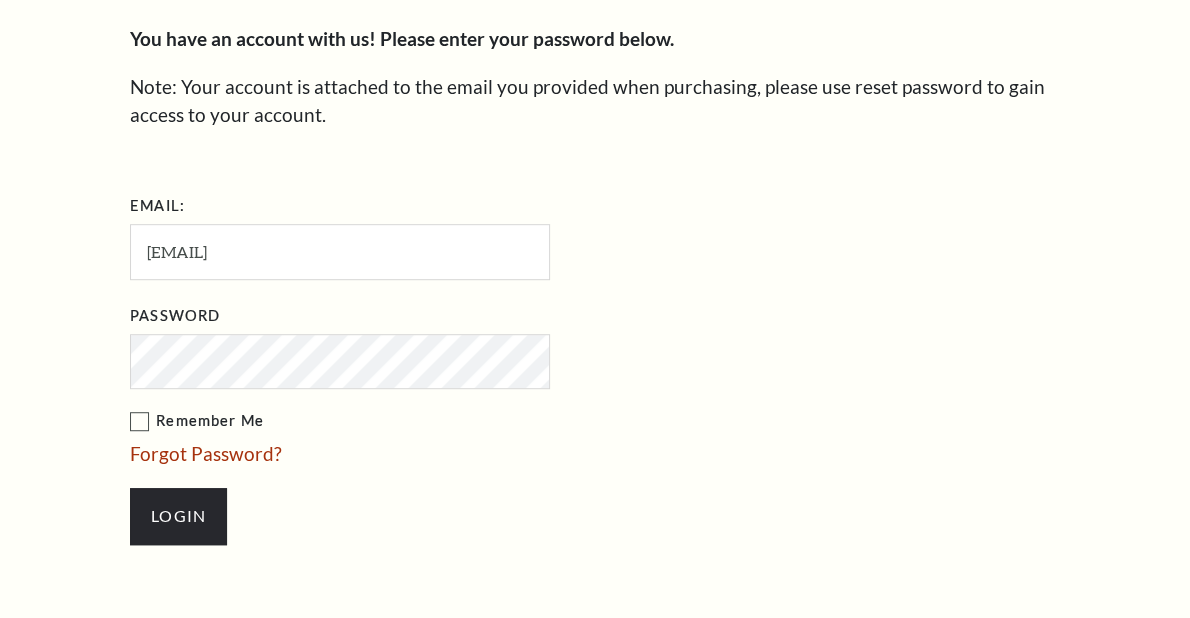 scroll, scrollTop: 535, scrollLeft: 0, axis: vertical 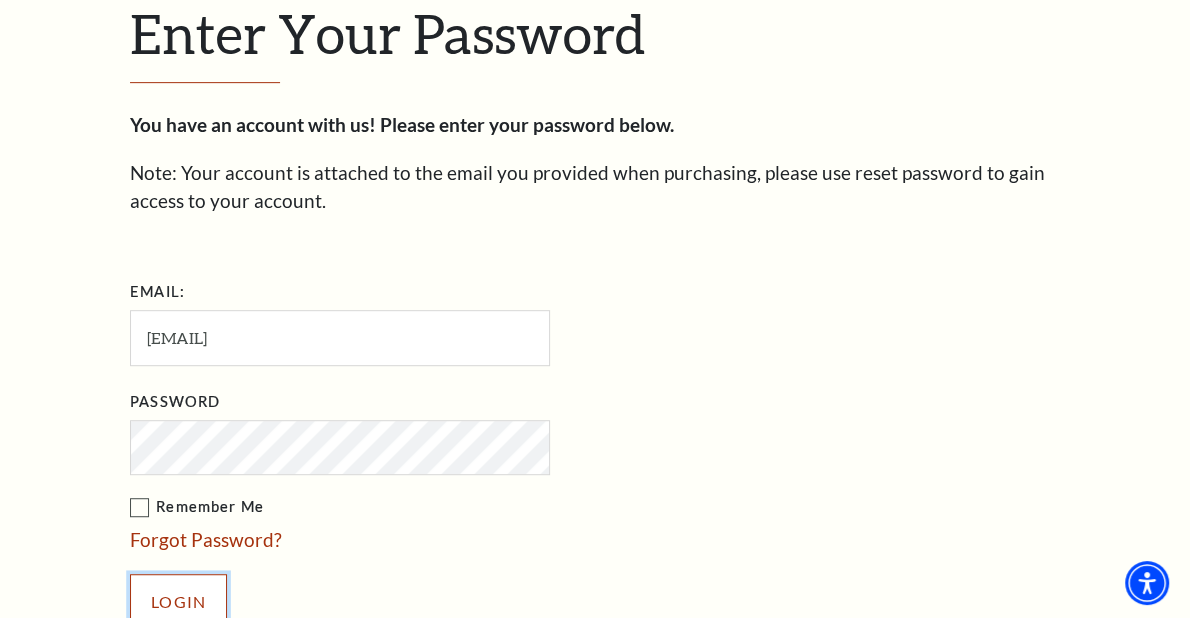 click on "Login" at bounding box center (178, 602) 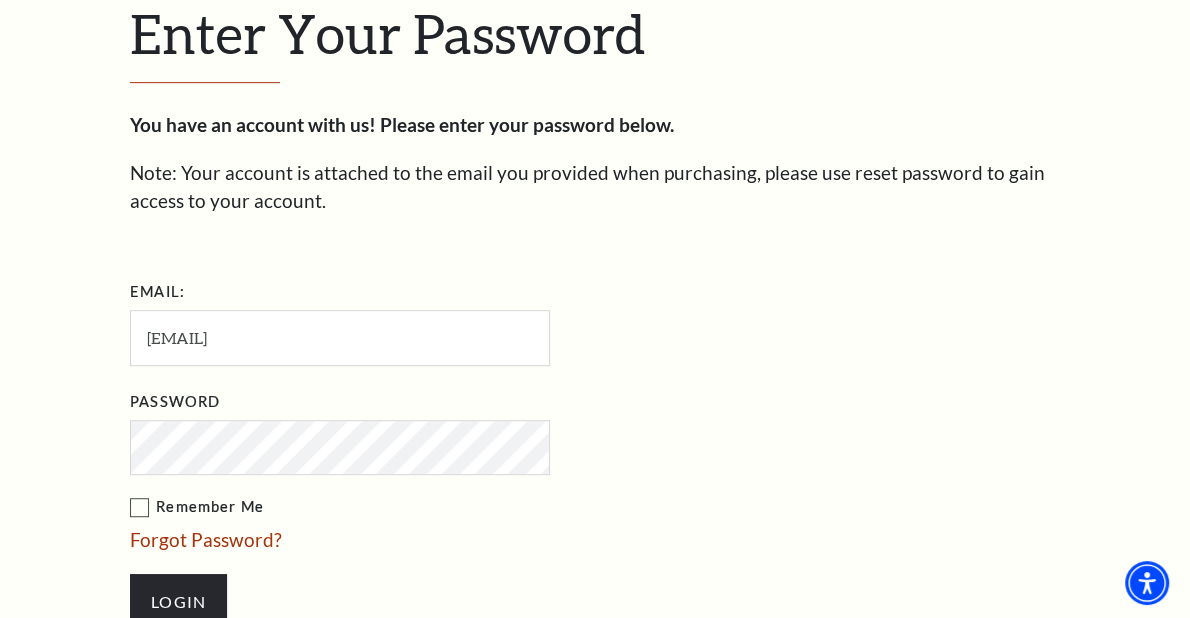 click on "Remember Me" at bounding box center (440, 507) 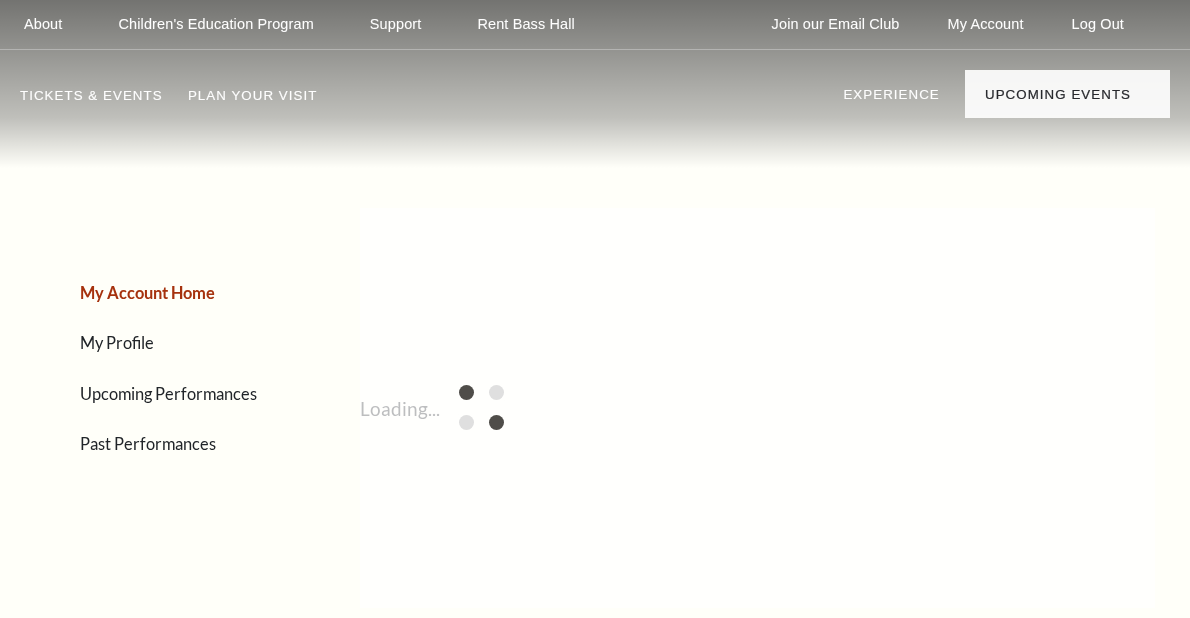 scroll, scrollTop: 0, scrollLeft: 0, axis: both 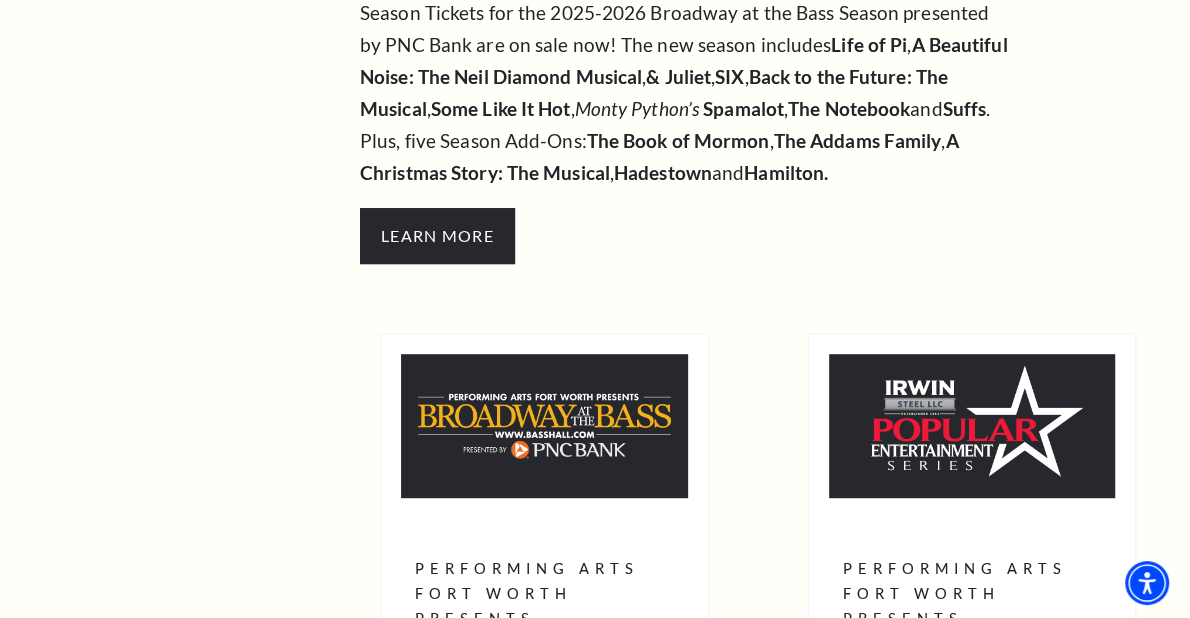 click at bounding box center (544, 426) 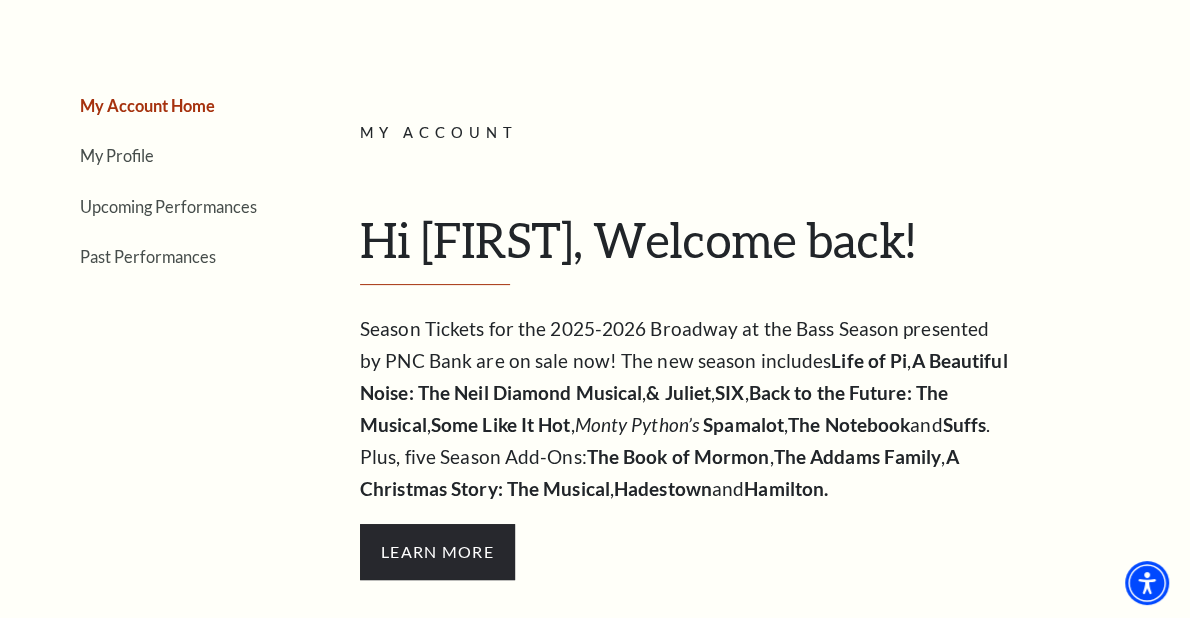 scroll, scrollTop: 52, scrollLeft: 0, axis: vertical 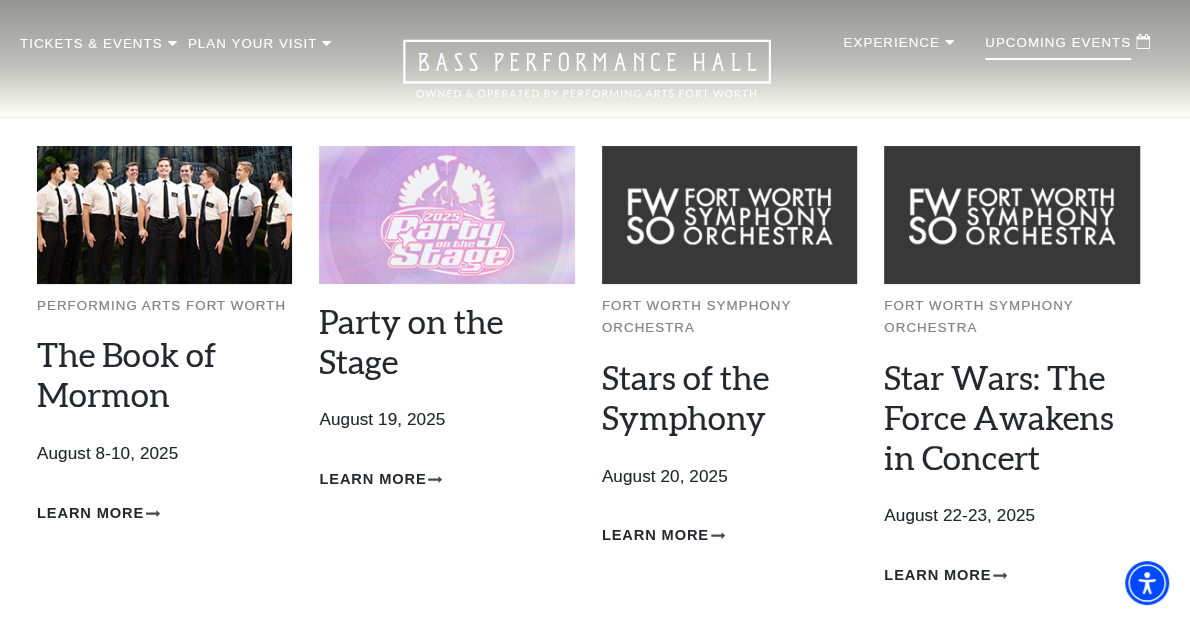 click at bounding box center [164, 214] 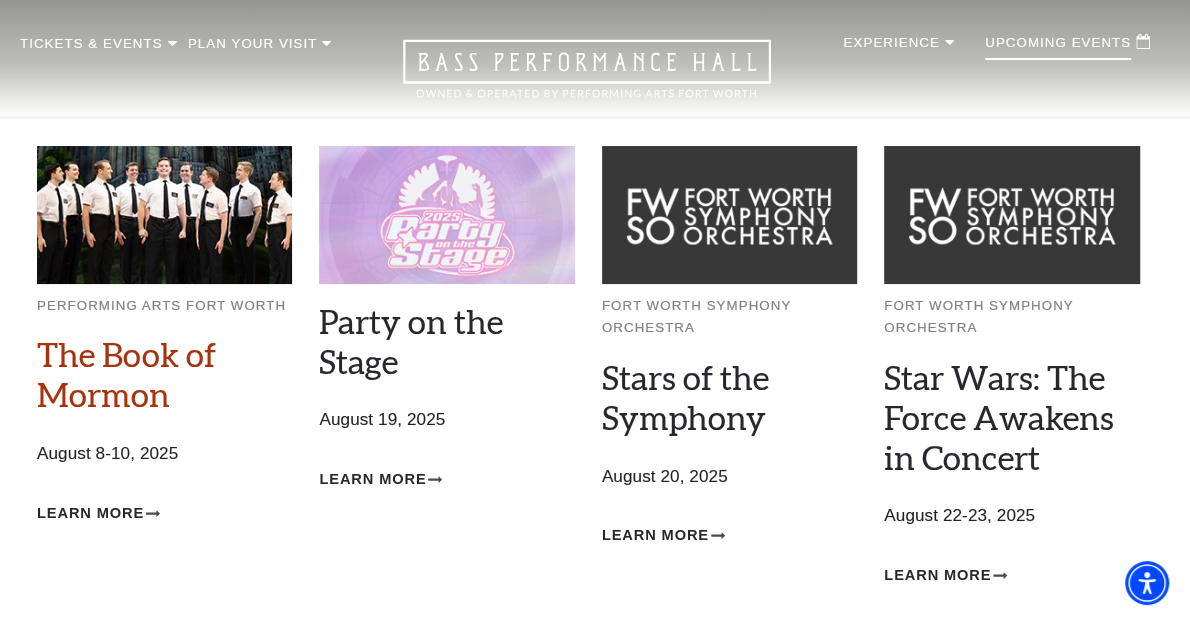 click on "The Book of Mormon" at bounding box center [126, 374] 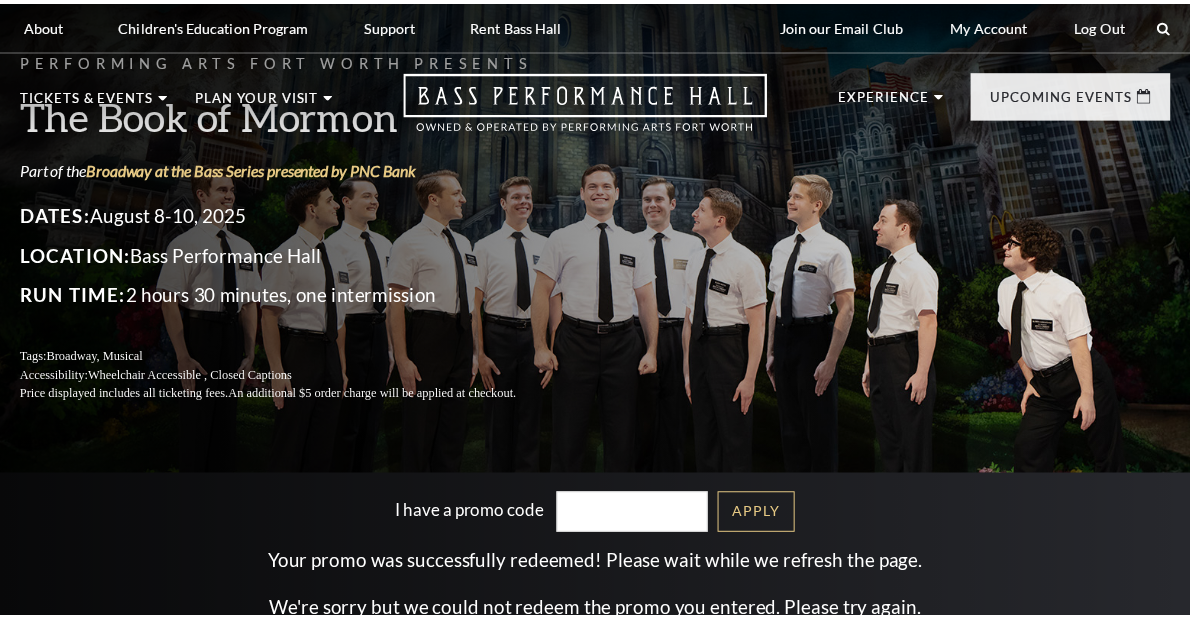 scroll, scrollTop: 0, scrollLeft: 0, axis: both 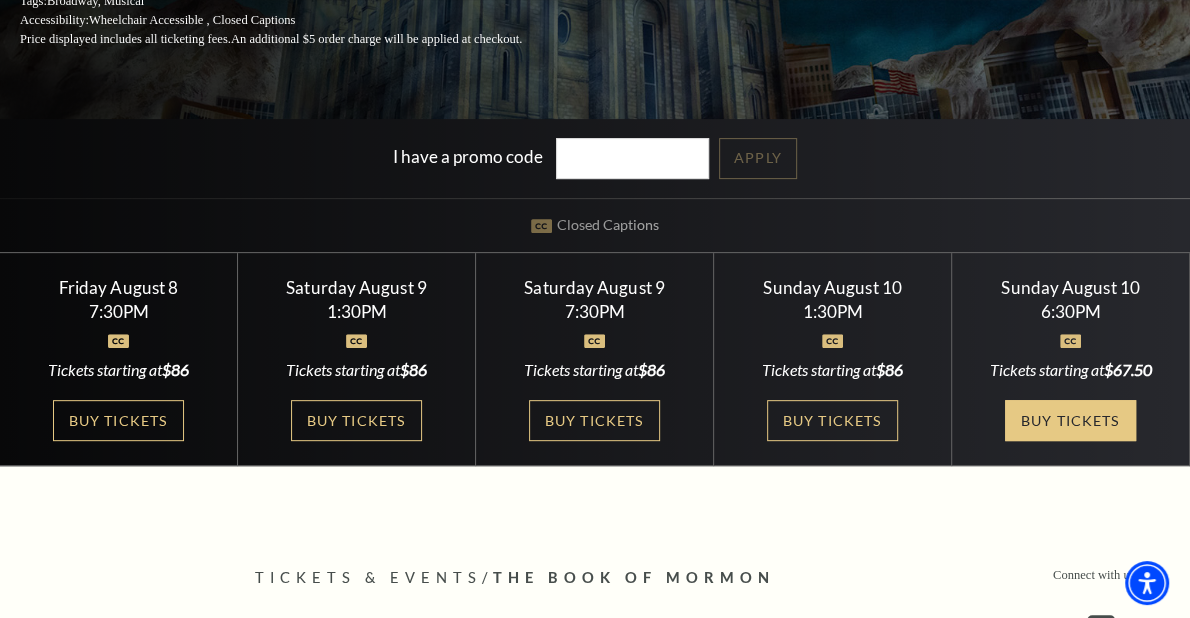 click on "Buy Tickets" at bounding box center [1070, 420] 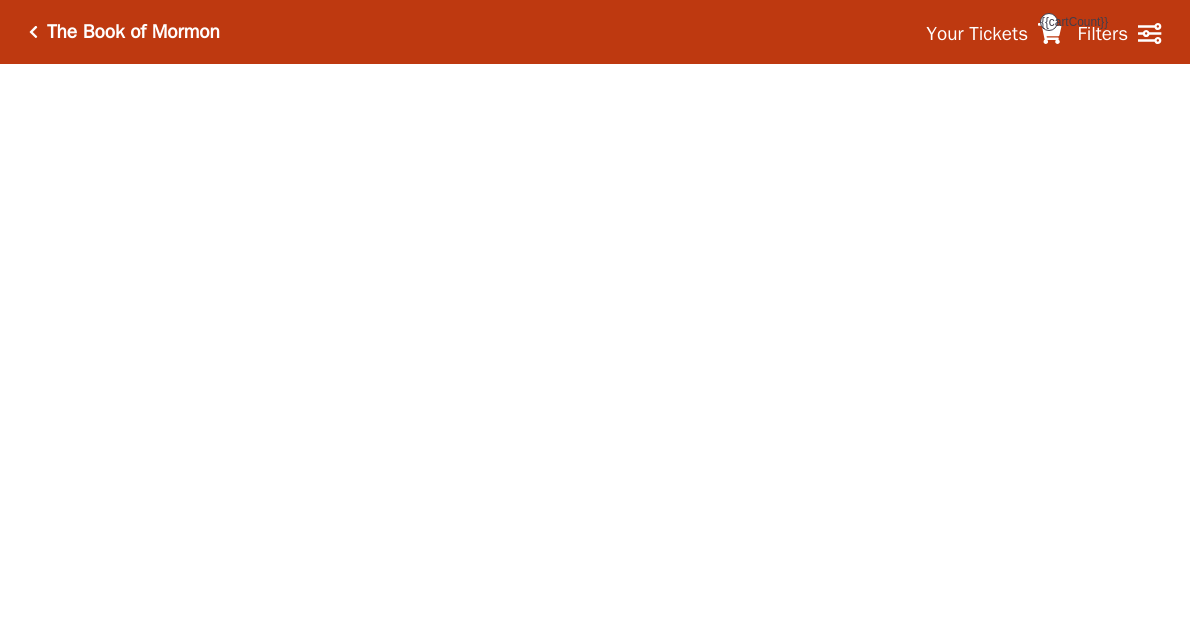 scroll, scrollTop: 0, scrollLeft: 0, axis: both 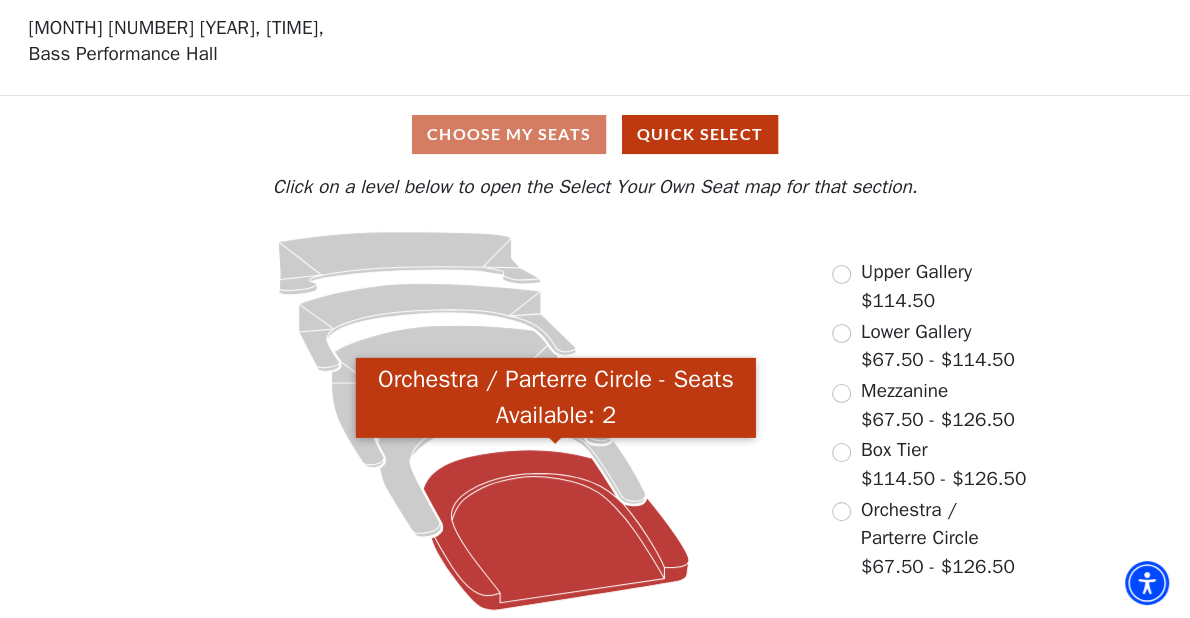 click 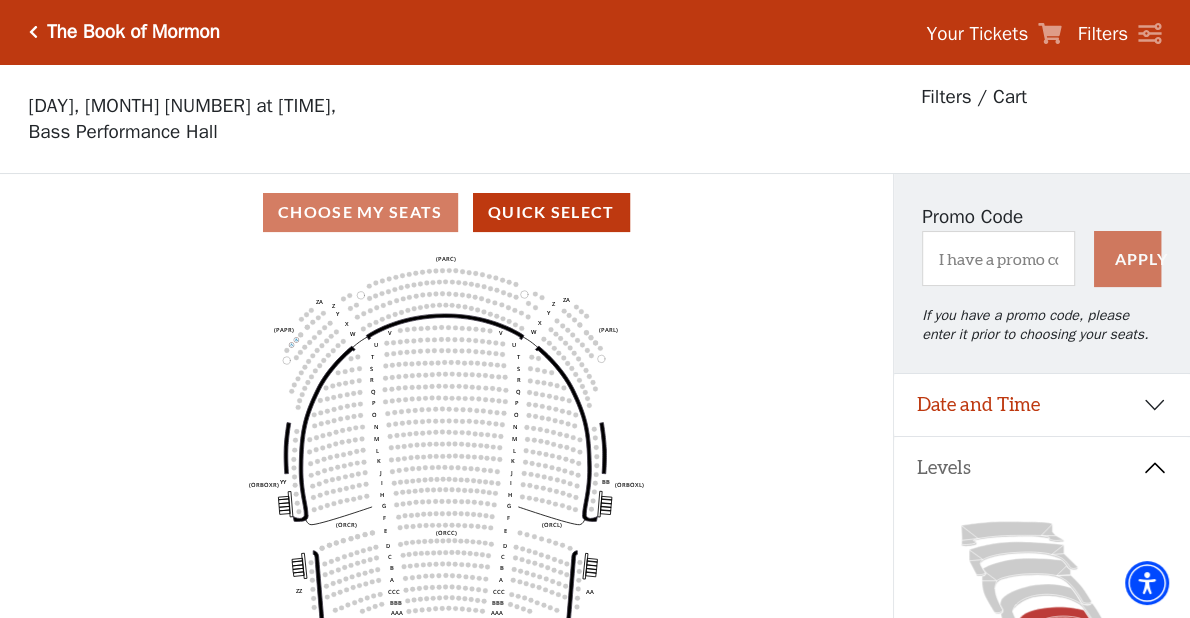 scroll, scrollTop: 92, scrollLeft: 0, axis: vertical 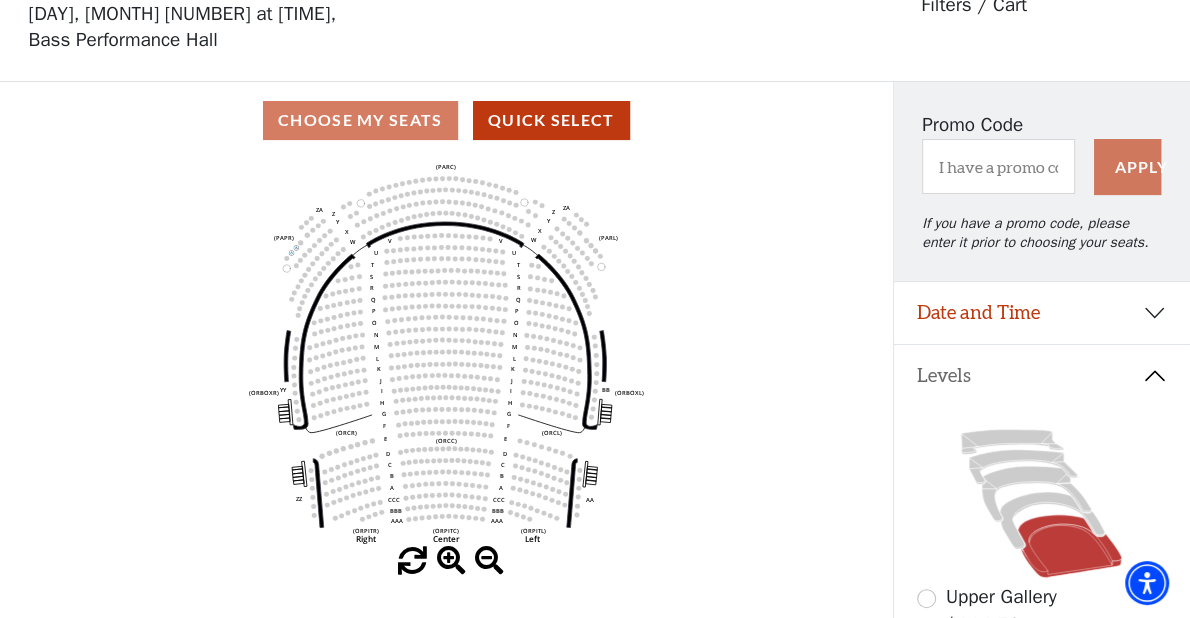 click at bounding box center (451, 561) 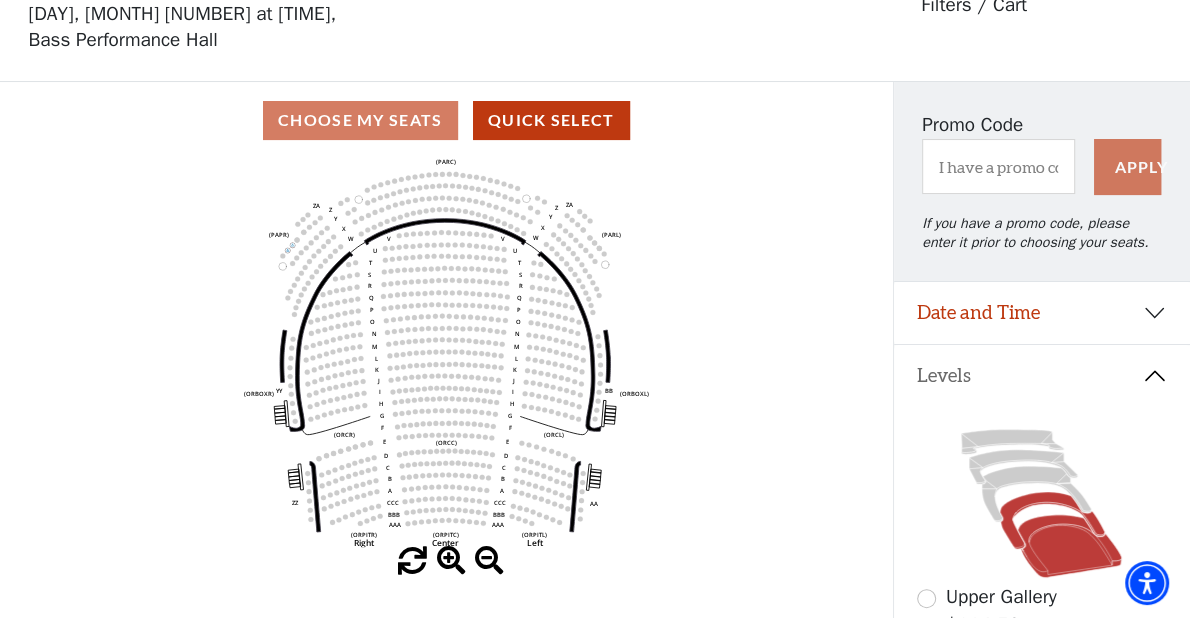 click 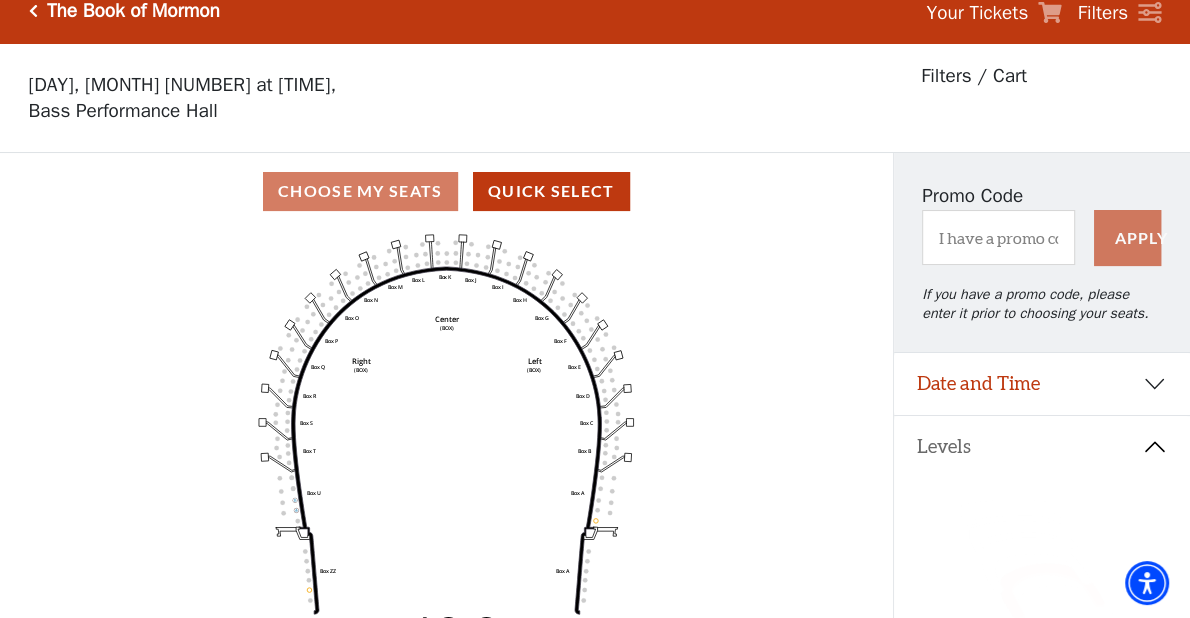 scroll, scrollTop: 92, scrollLeft: 0, axis: vertical 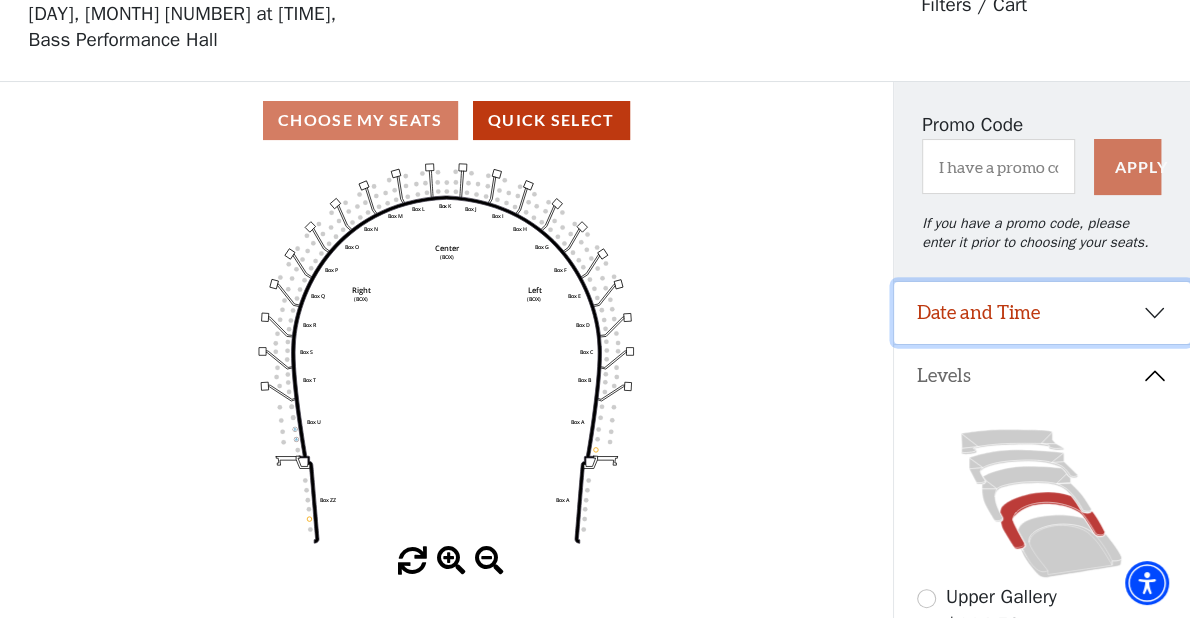click on "Date and Time" at bounding box center [1042, 313] 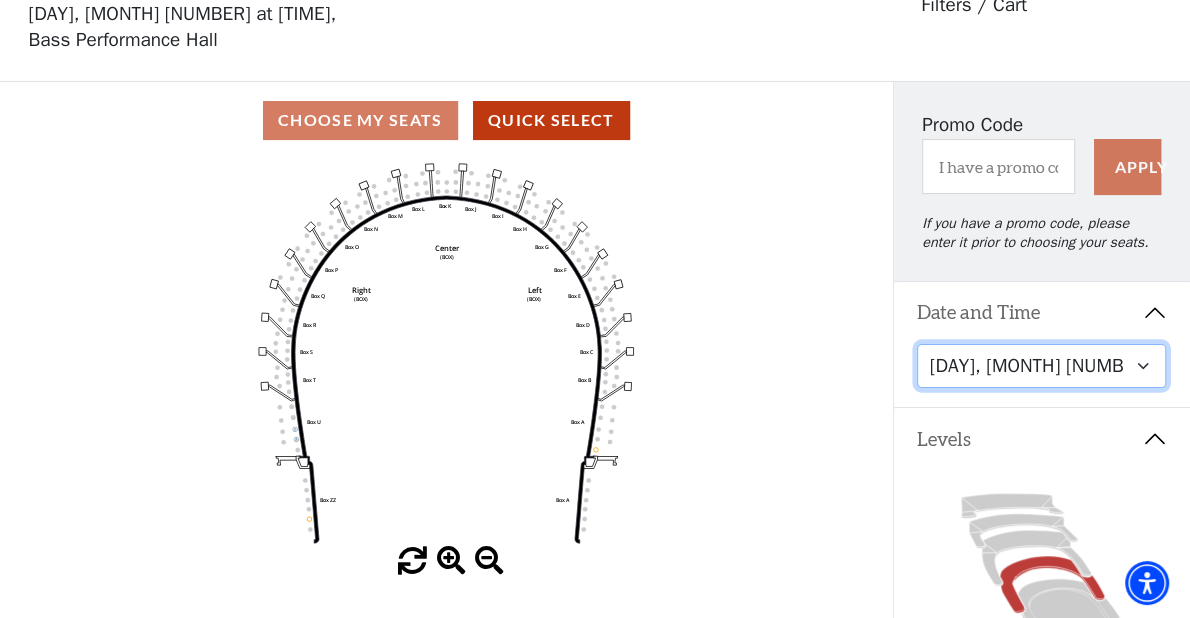 click on "[DAY], [MONTH] [NUMBER] at [TIME] [DAY], [MONTH] [NUMBER] at [TIME] [DAY], [MONTH] [NUMBER] at [TIME] [DAY], [MONTH] [NUMBER] at [TIME] [DAY], [MONTH] [NUMBER] at [TIME]" at bounding box center [1041, 366] 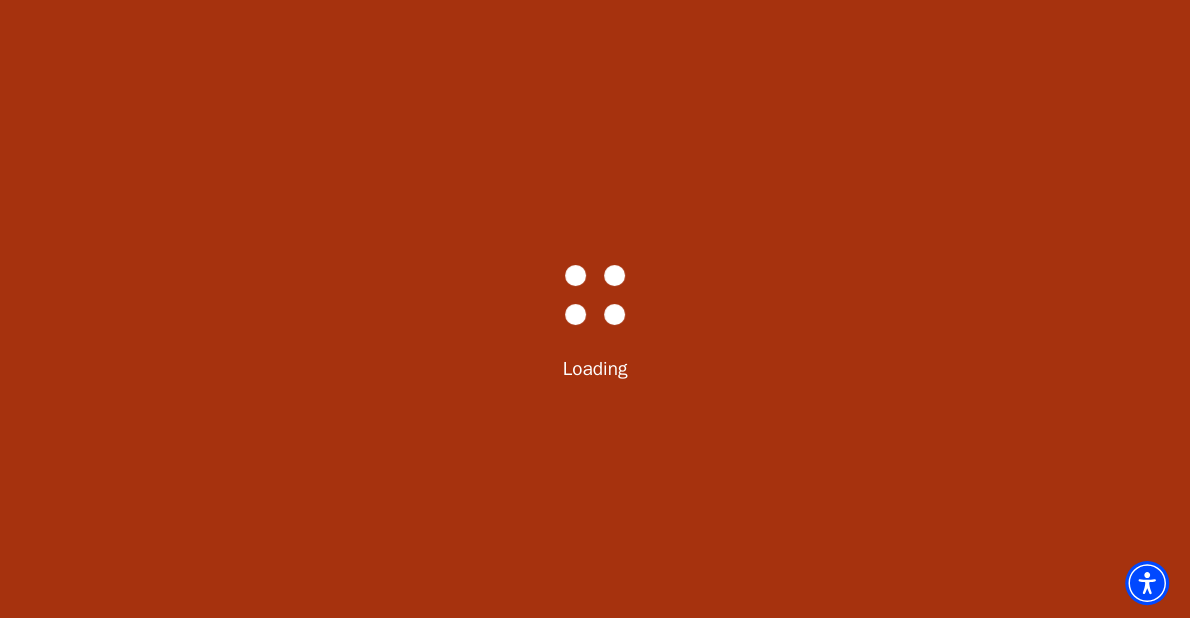scroll, scrollTop: 0, scrollLeft: 0, axis: both 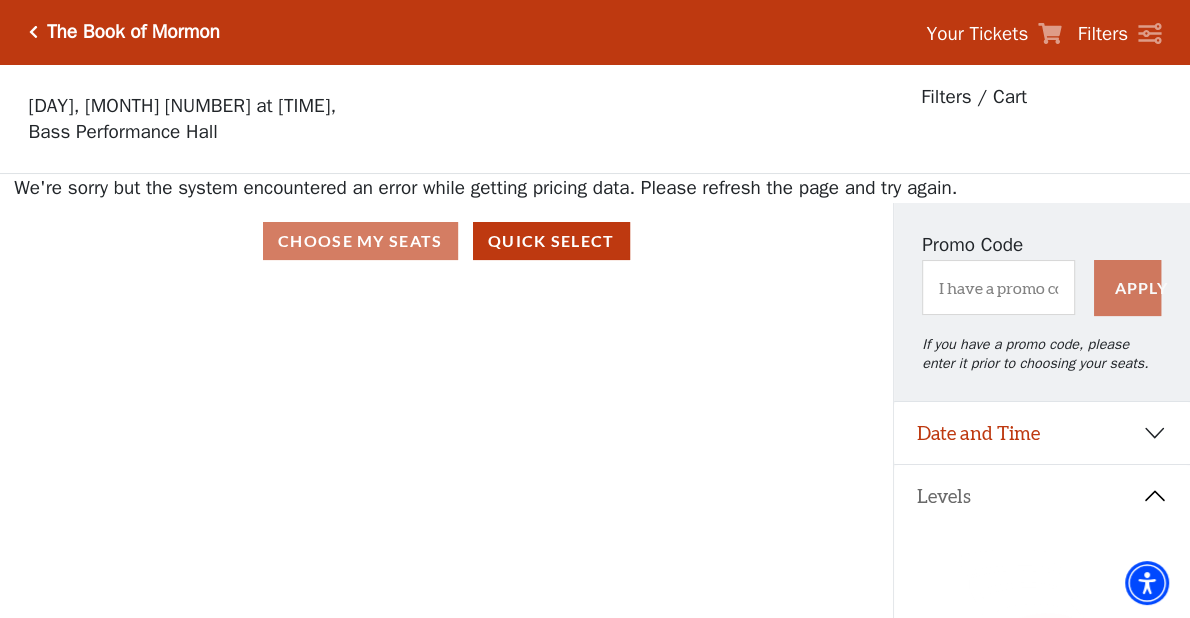 click on "Levels" at bounding box center (1042, 496) 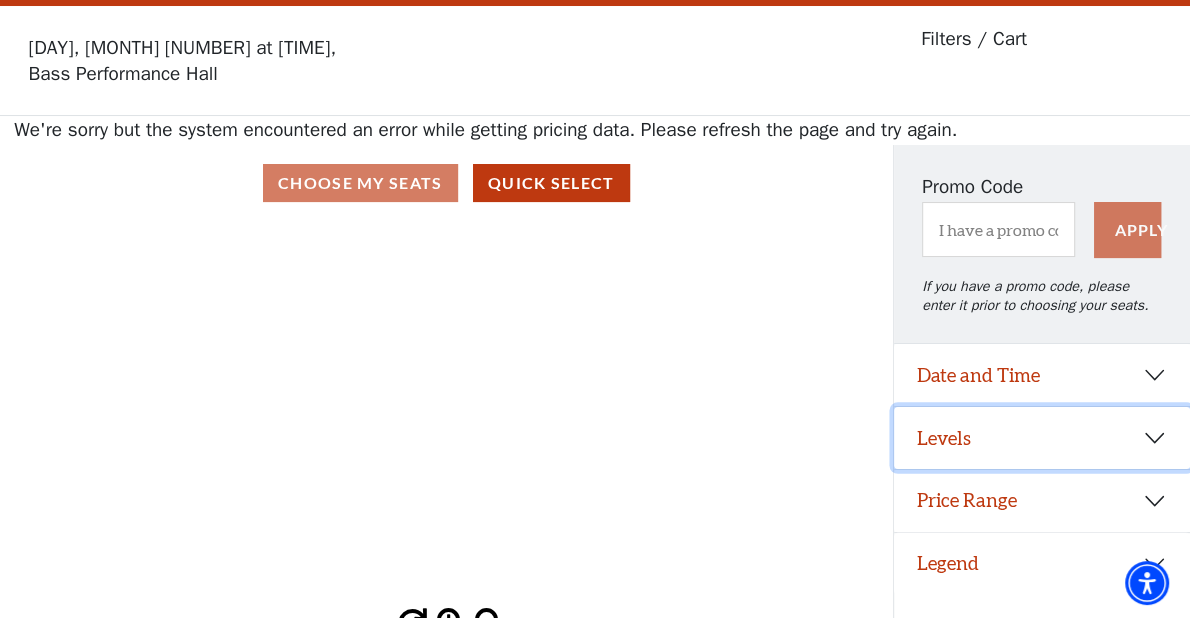 scroll, scrollTop: 74, scrollLeft: 0, axis: vertical 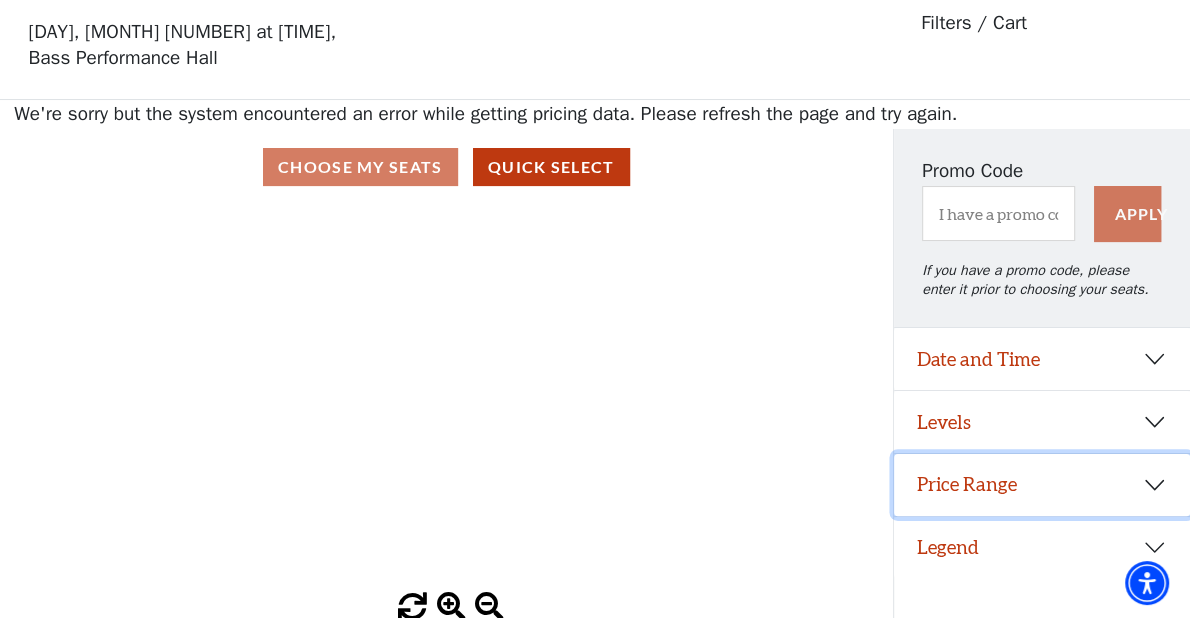 click on "Price Range" at bounding box center (1042, 485) 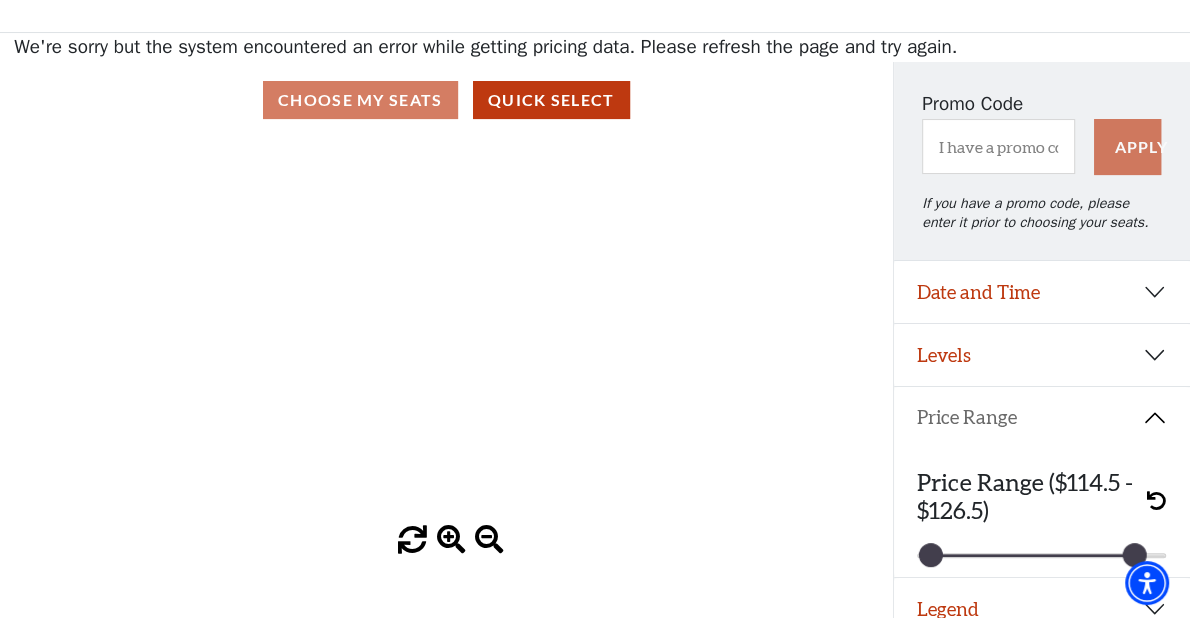 scroll, scrollTop: 158, scrollLeft: 0, axis: vertical 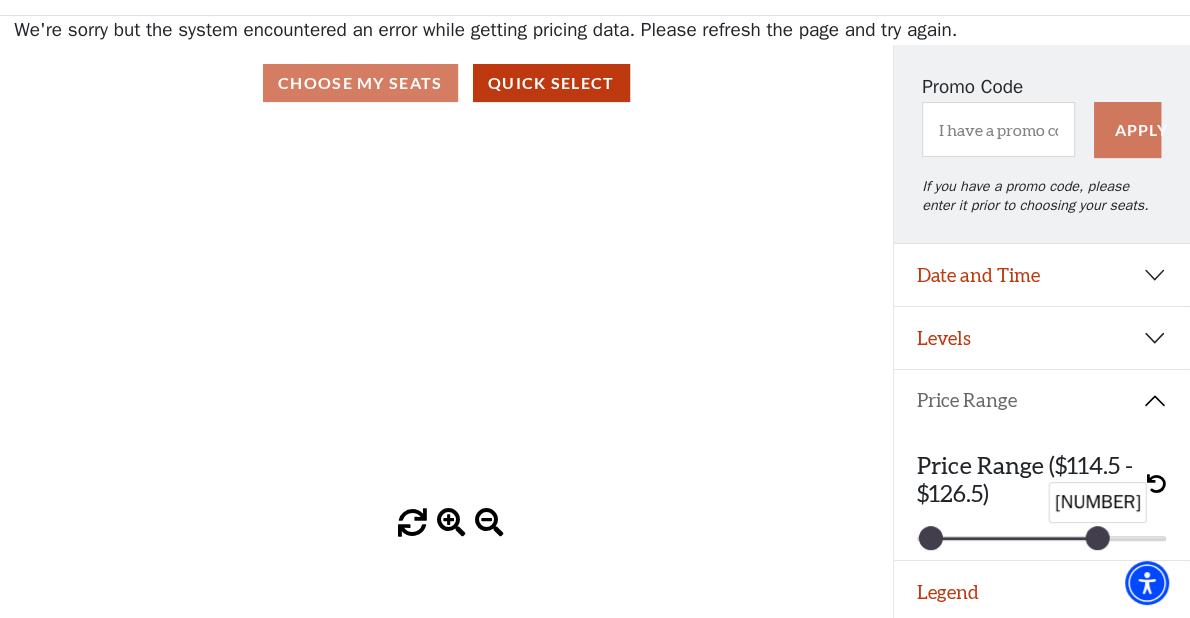 drag, startPoint x: 1133, startPoint y: 527, endPoint x: 1087, endPoint y: 539, distance: 47.539455 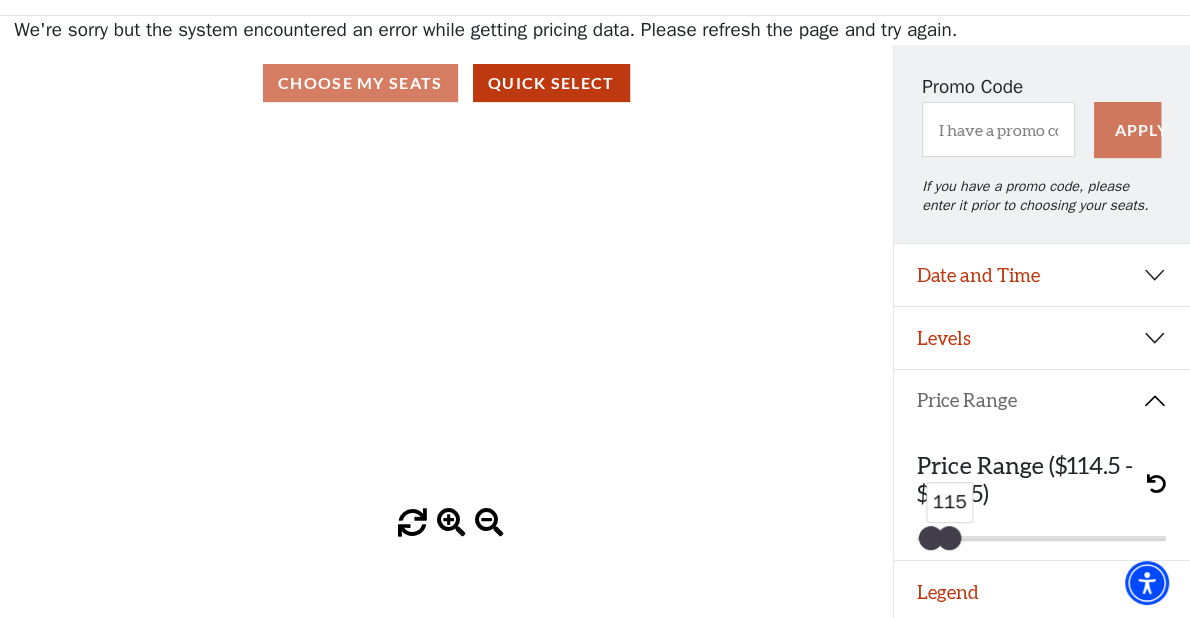 drag, startPoint x: 1088, startPoint y: 534, endPoint x: 940, endPoint y: 539, distance: 148.08444 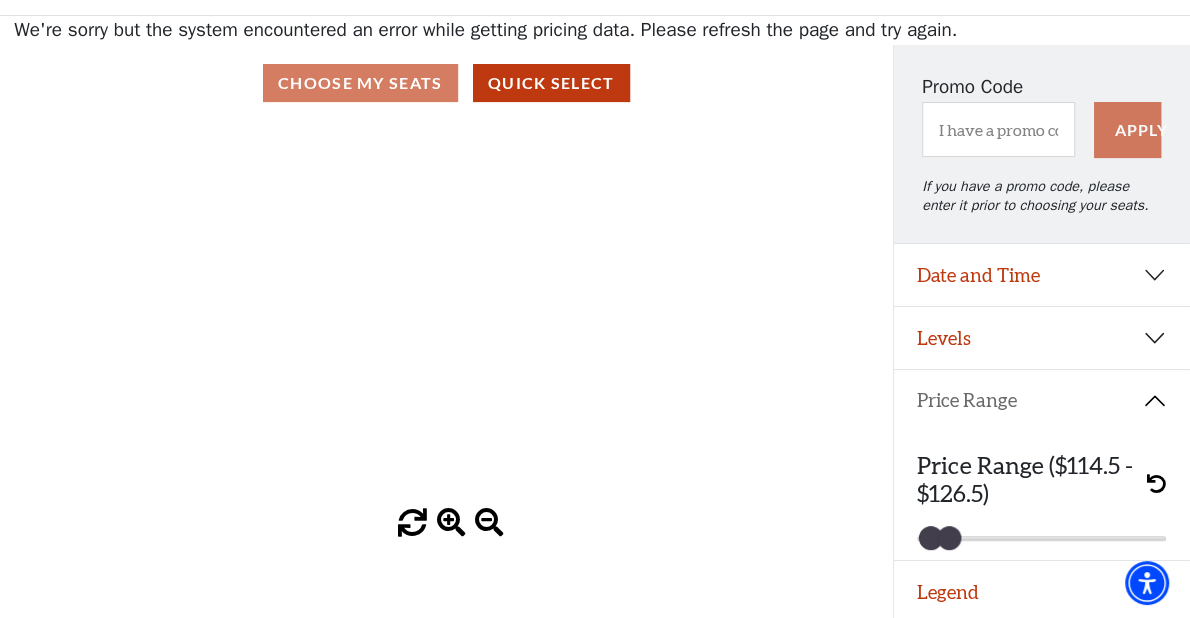 click on "Apply" at bounding box center [1128, 130] 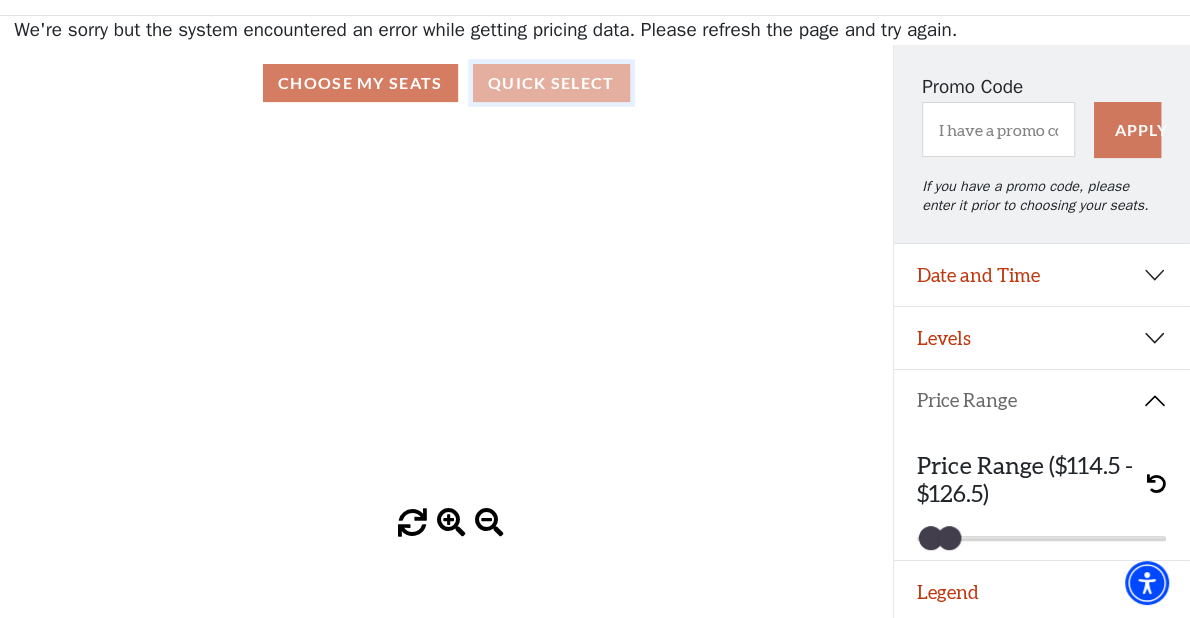 click on "Quick Select" at bounding box center (551, 83) 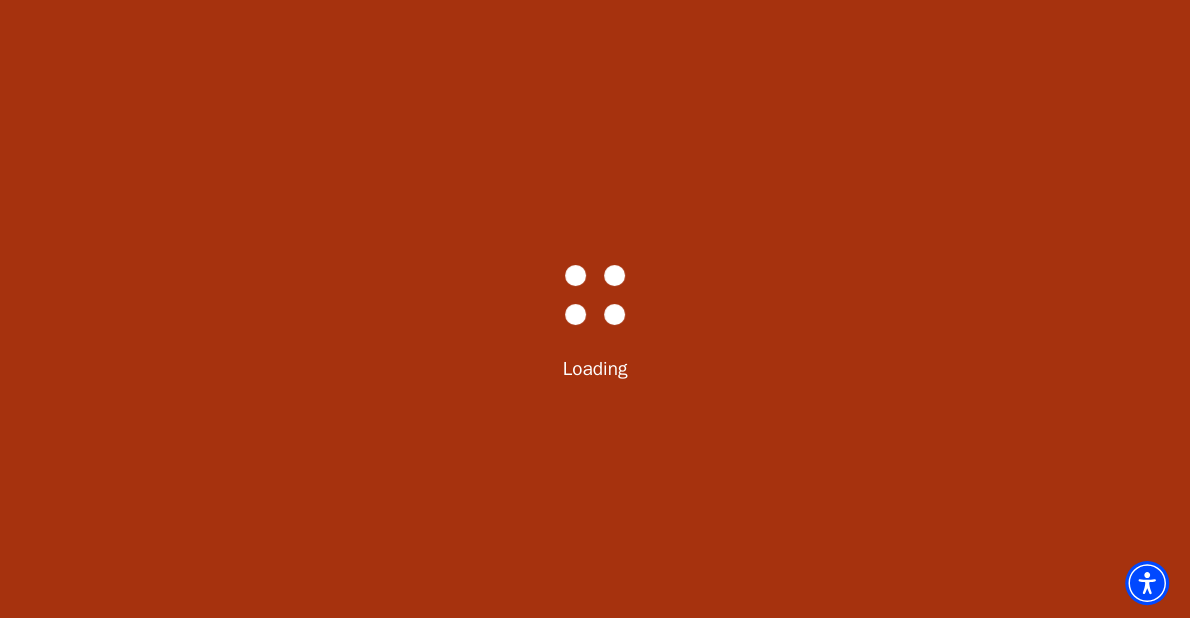 scroll, scrollTop: 0, scrollLeft: 0, axis: both 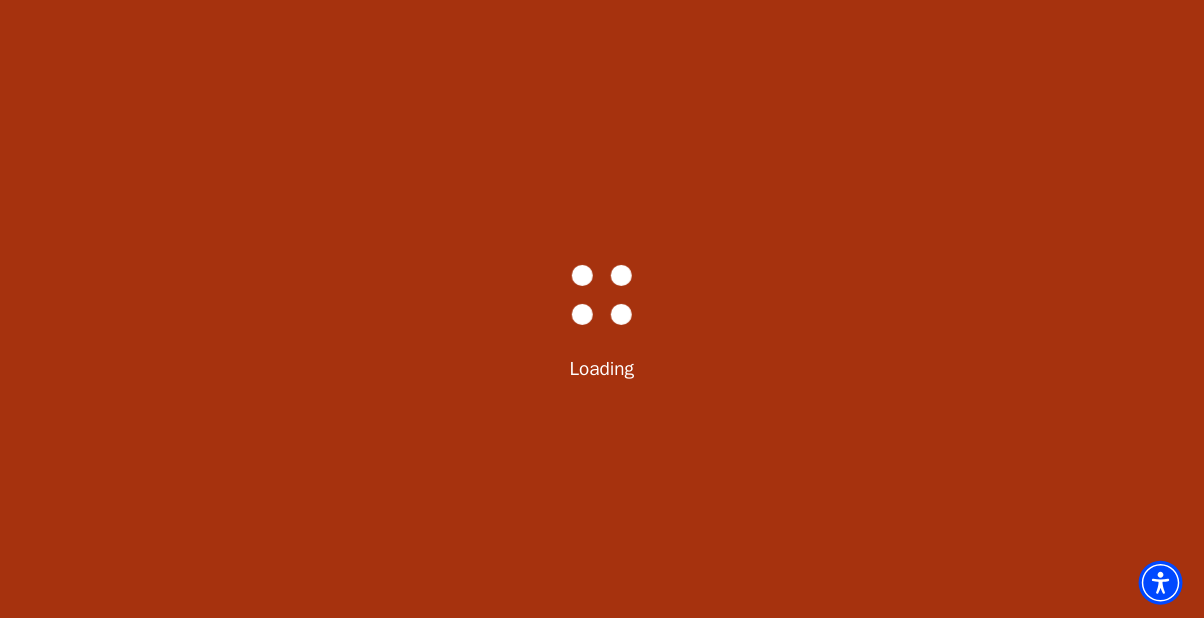 select on "6286" 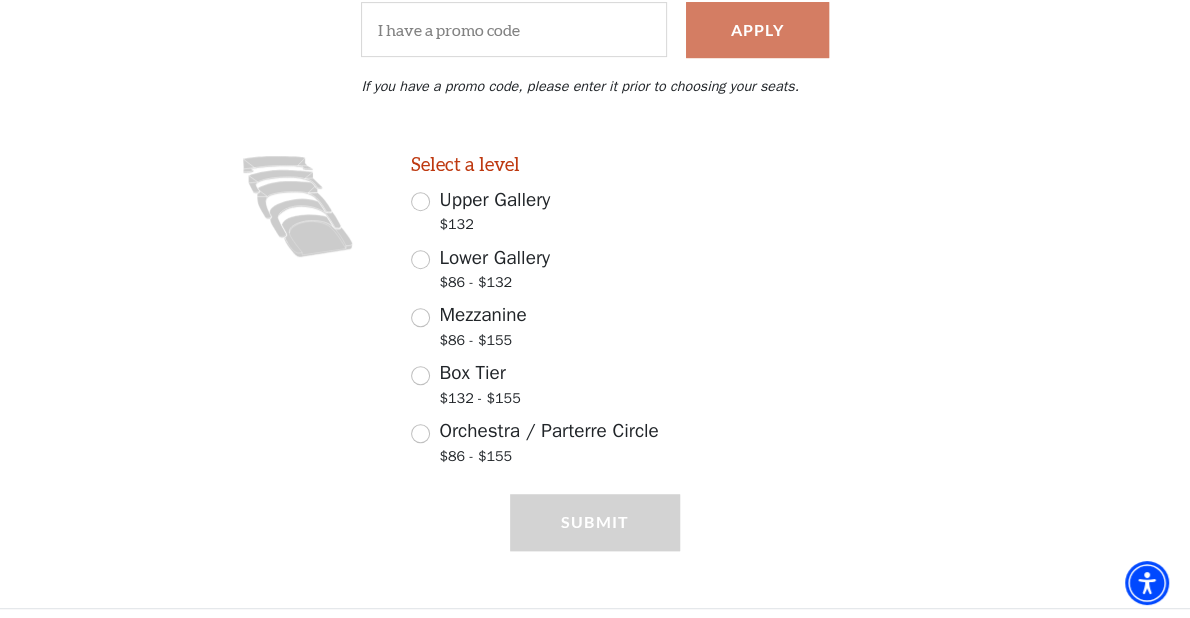scroll, scrollTop: 458, scrollLeft: 0, axis: vertical 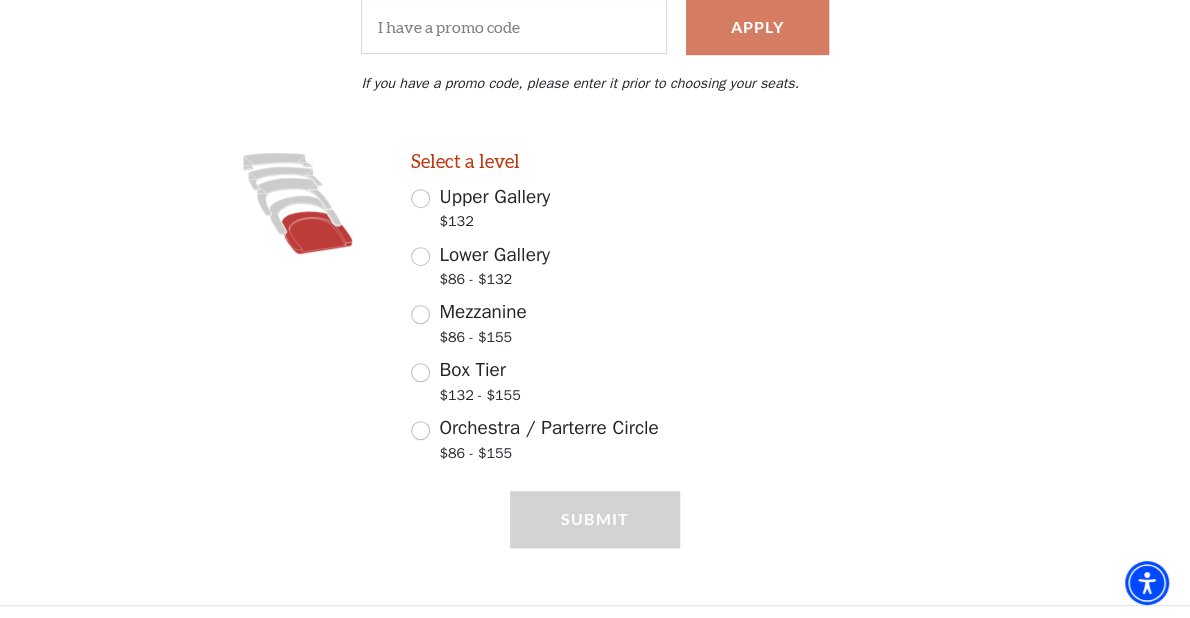 click 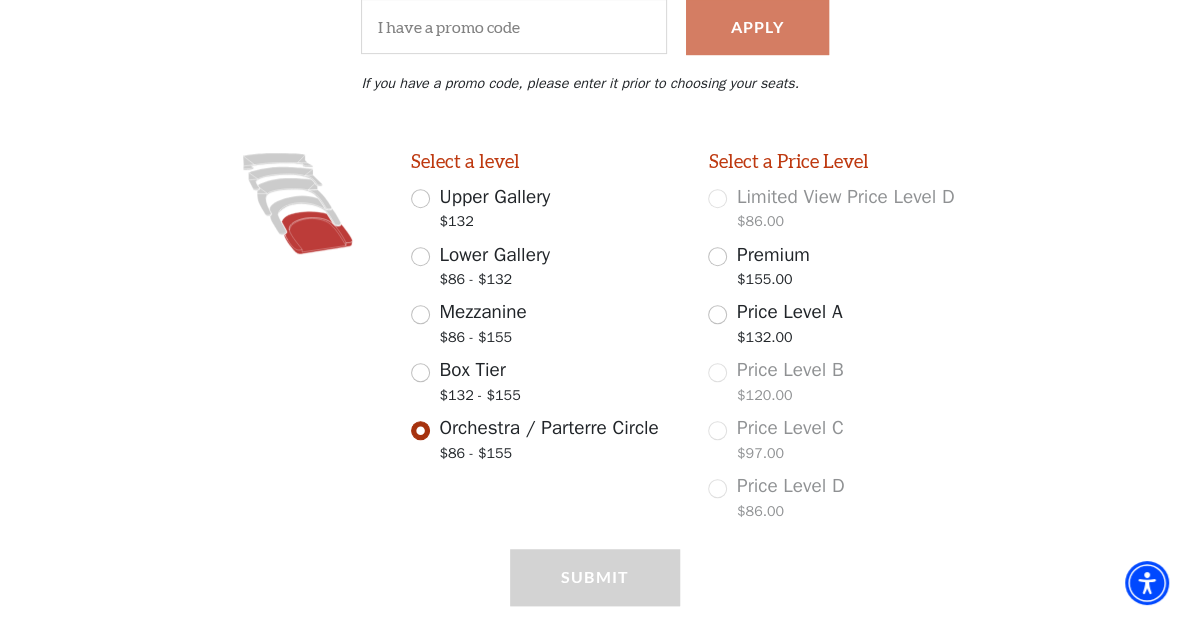 scroll, scrollTop: 516, scrollLeft: 0, axis: vertical 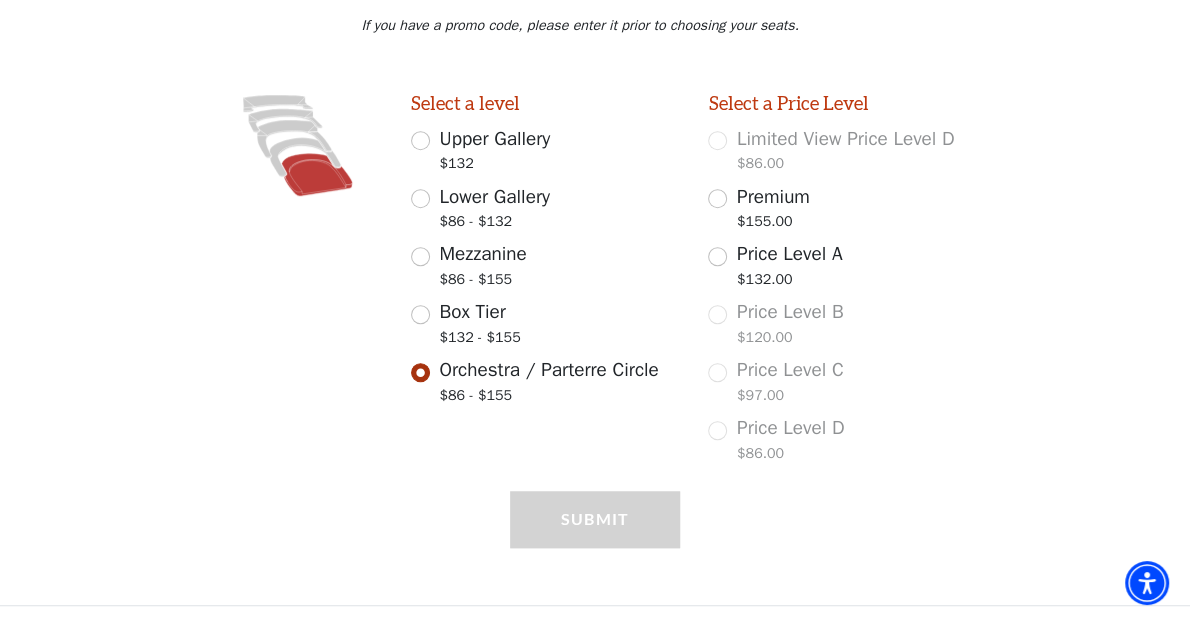 click on "Price Level D [PRICE]" at bounding box center [842, 442] 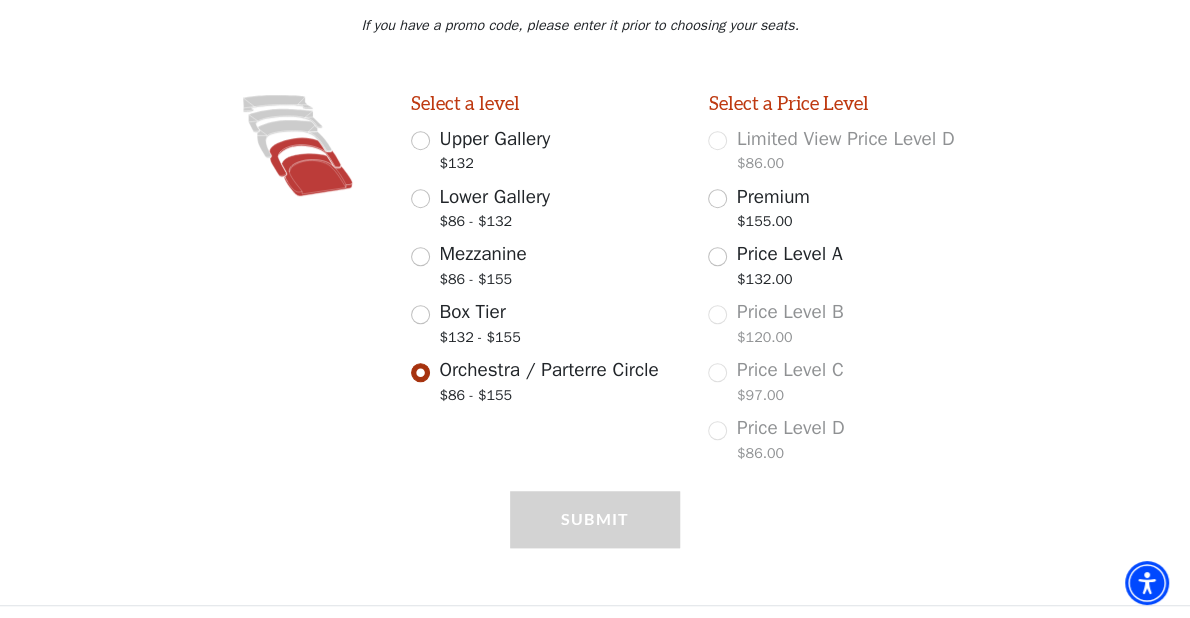 click 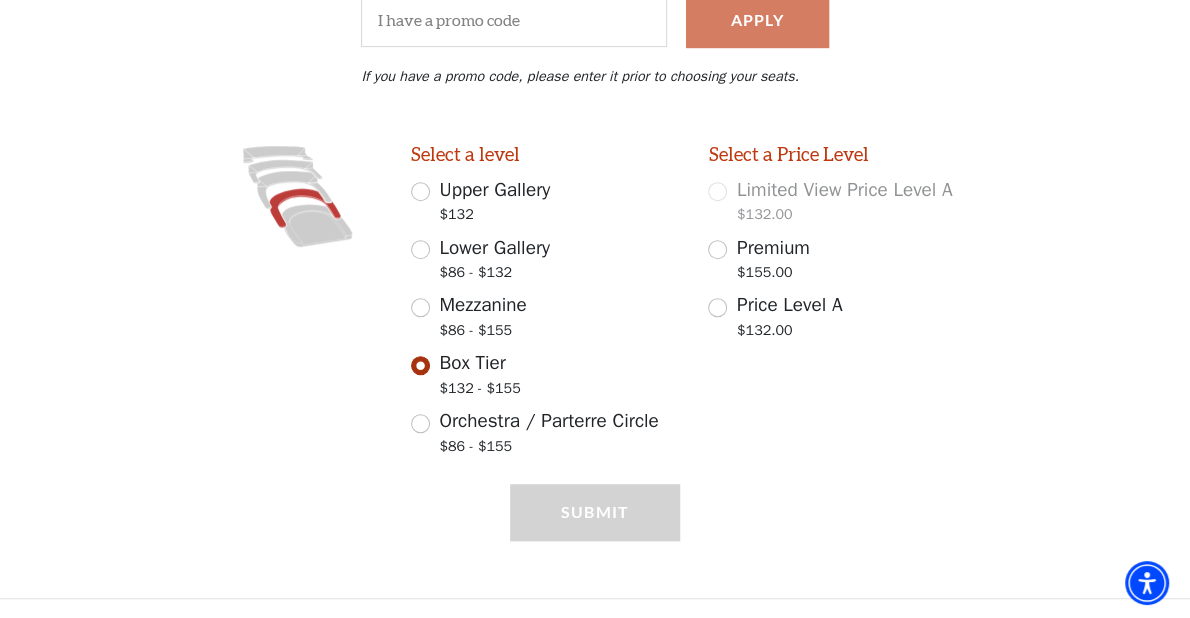 scroll, scrollTop: 458, scrollLeft: 0, axis: vertical 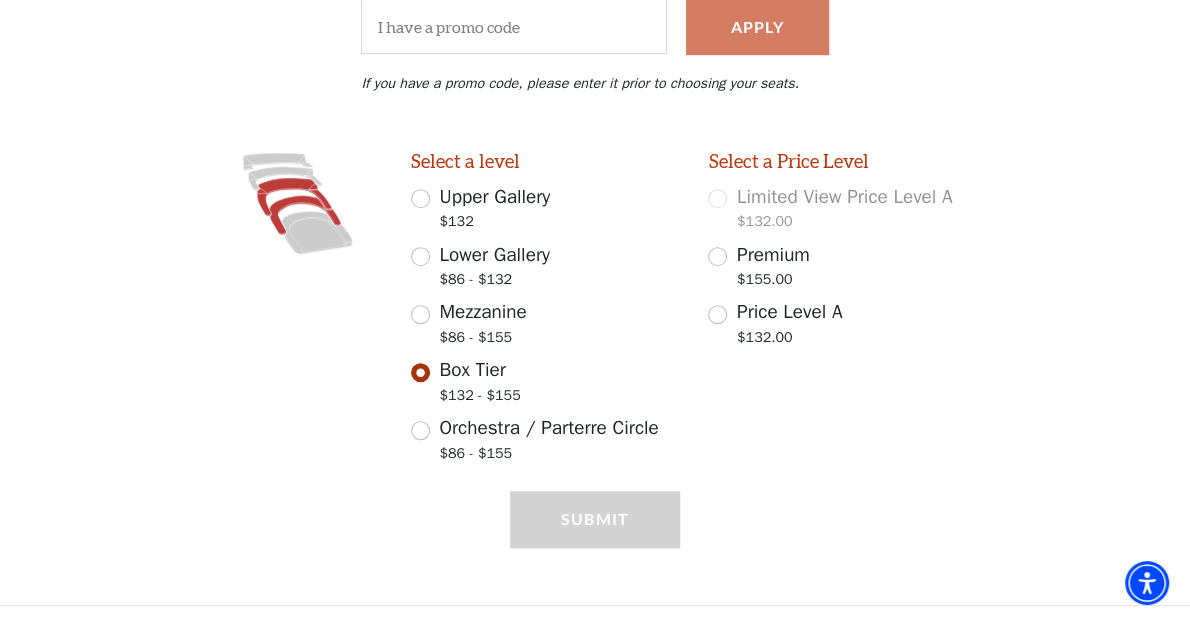 click 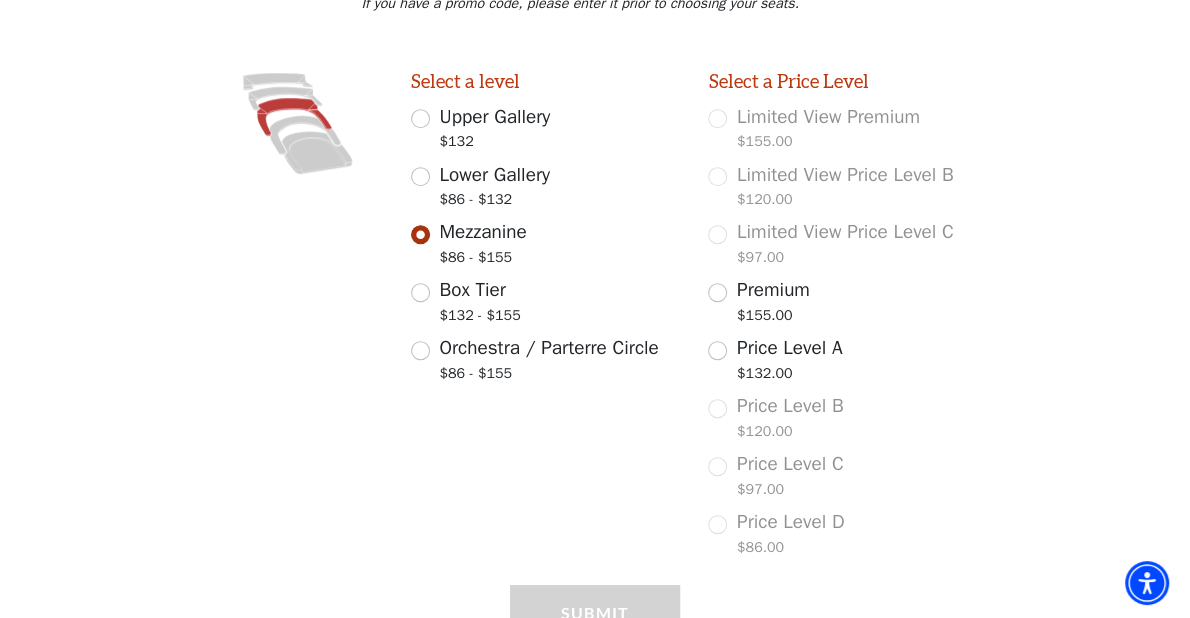 scroll, scrollTop: 603, scrollLeft: 0, axis: vertical 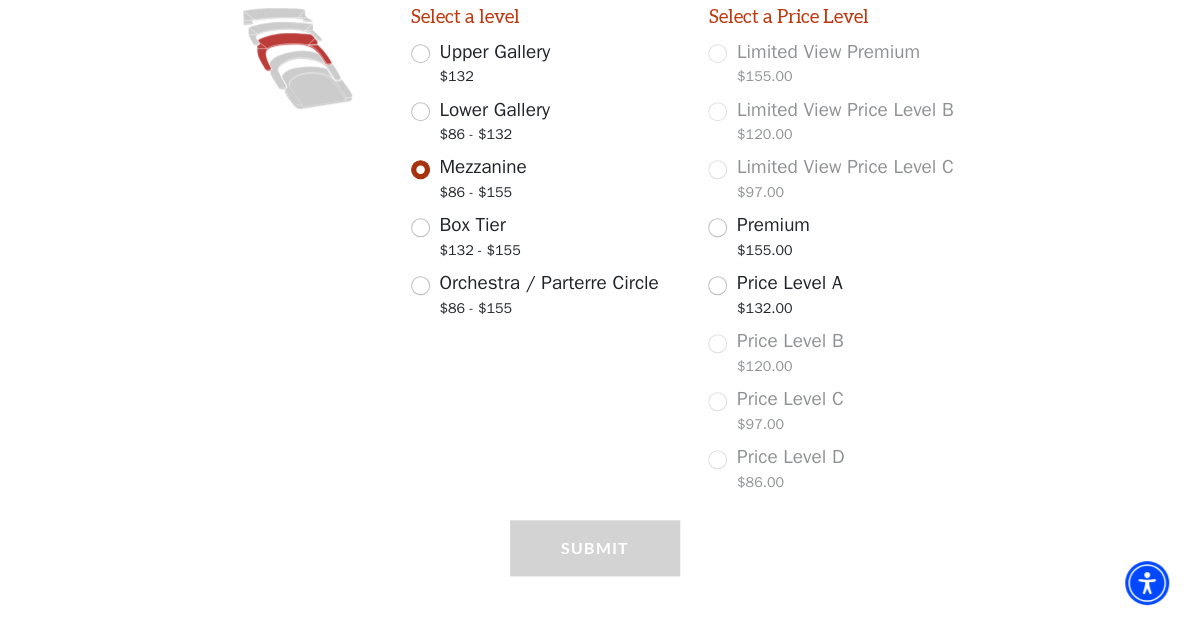 click on "Images representing the levels that are in the facility" 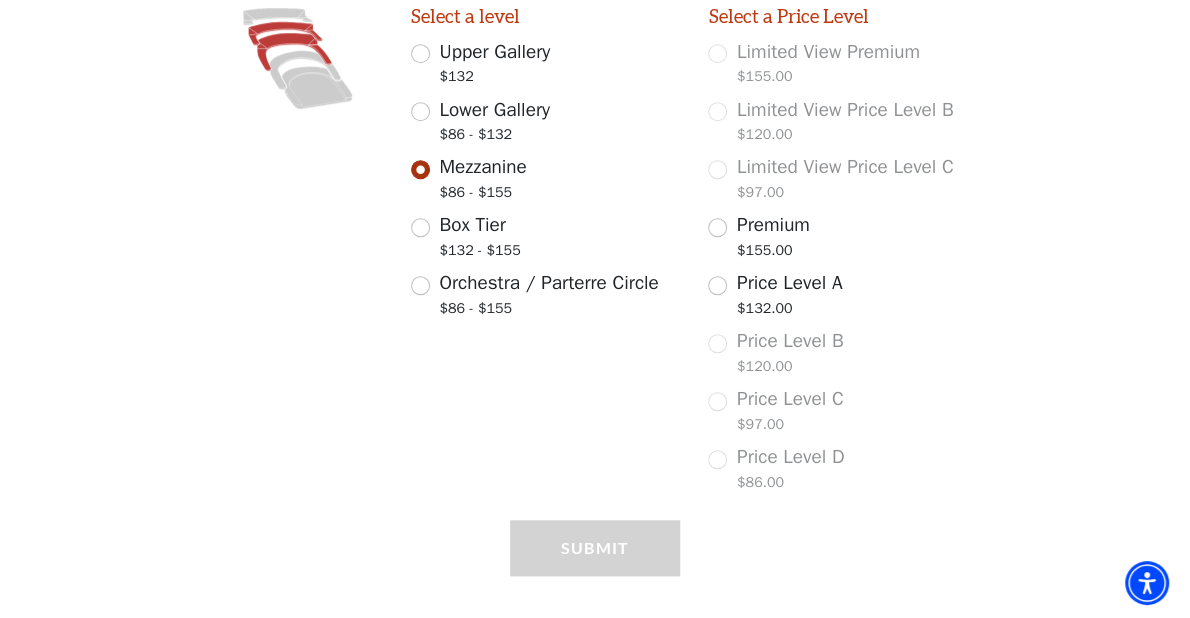 click 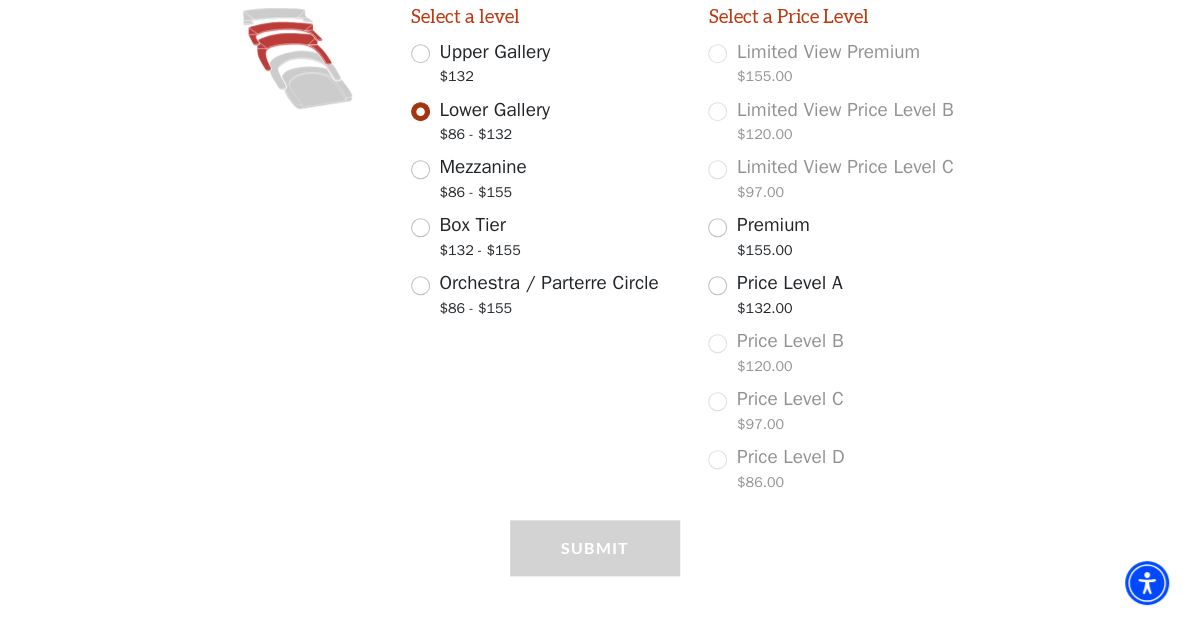scroll, scrollTop: 458, scrollLeft: 0, axis: vertical 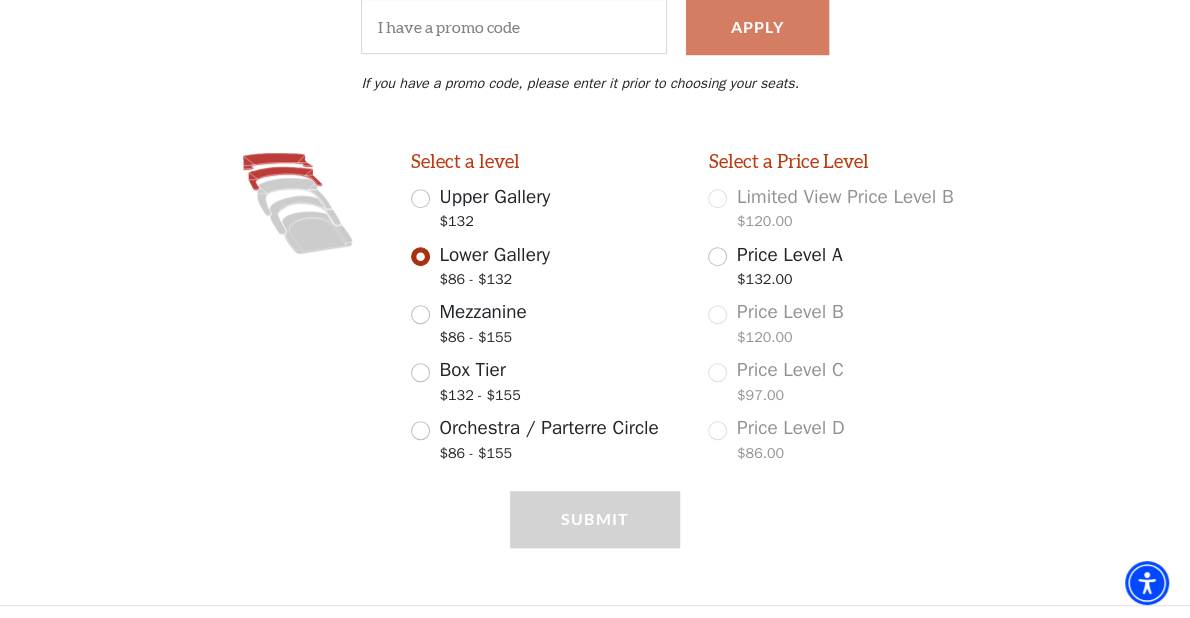 click 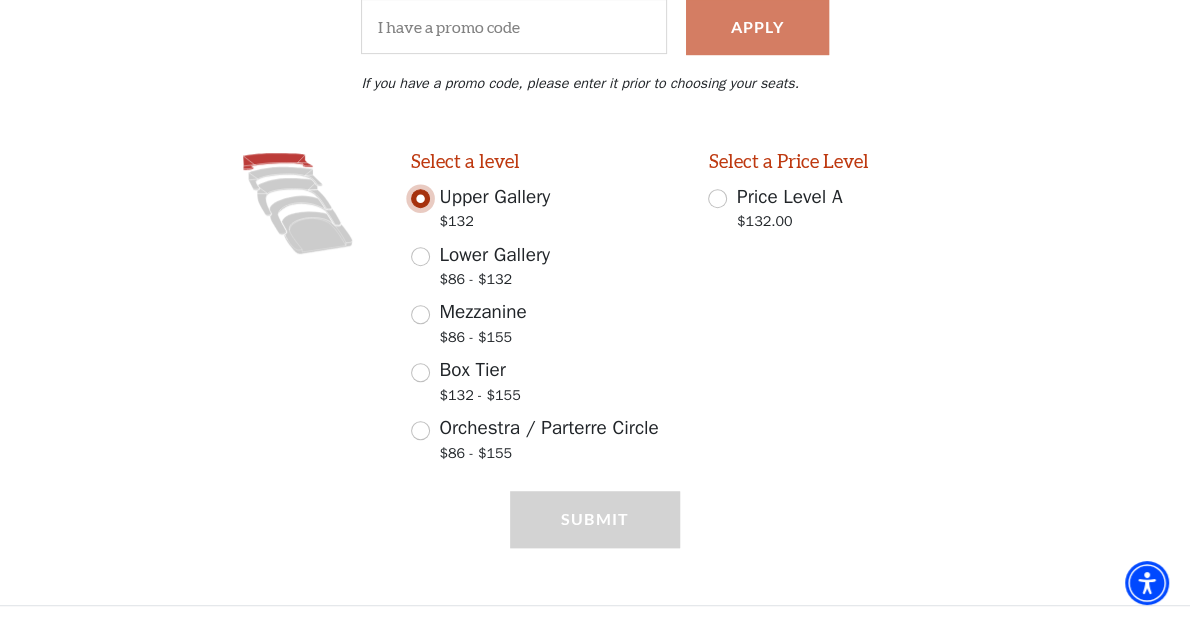 click on "Upper Gallery     $132" at bounding box center [420, 198] 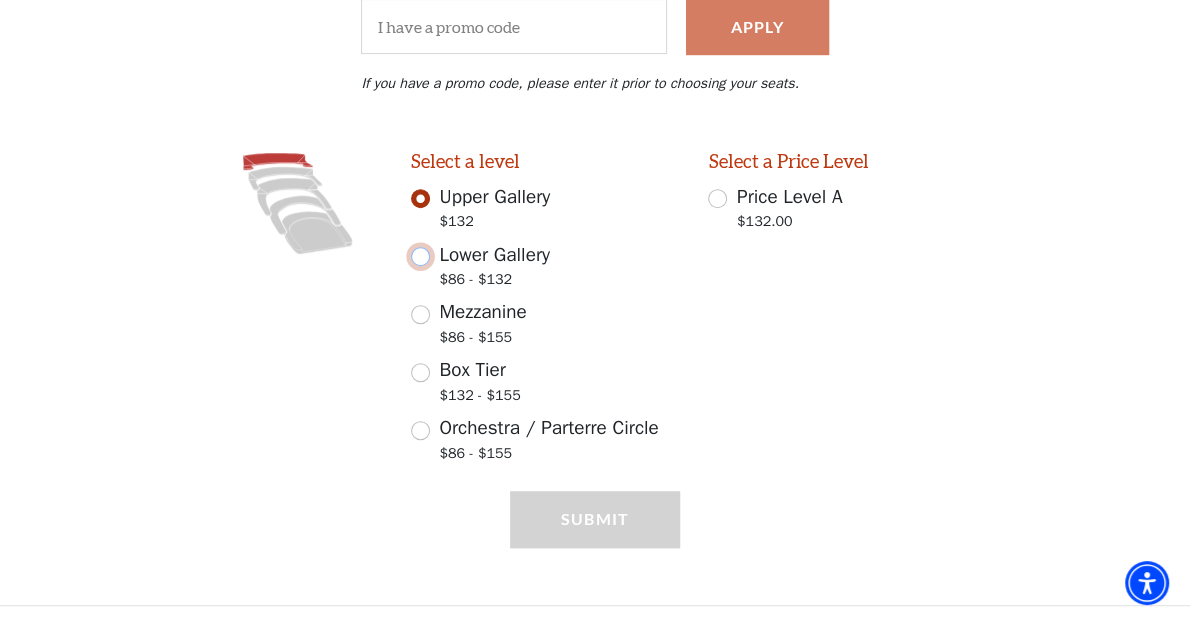 click on "Lower Gallery     $86 - $132" at bounding box center (420, 256) 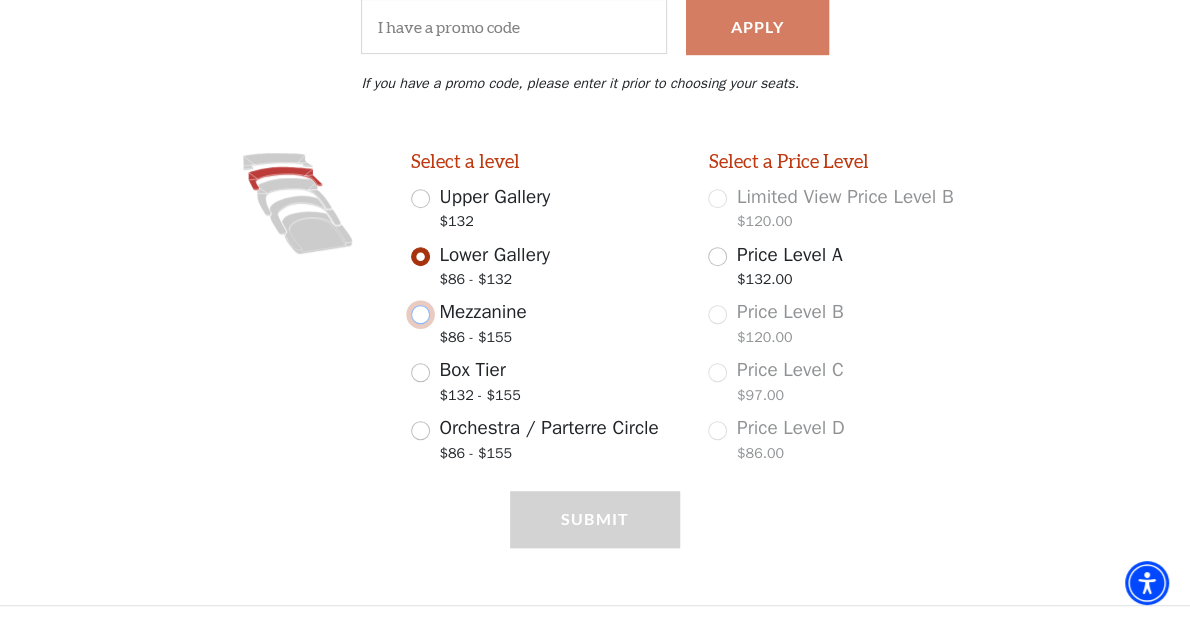 click on "Mezzanine     $86 - $155" at bounding box center [420, 314] 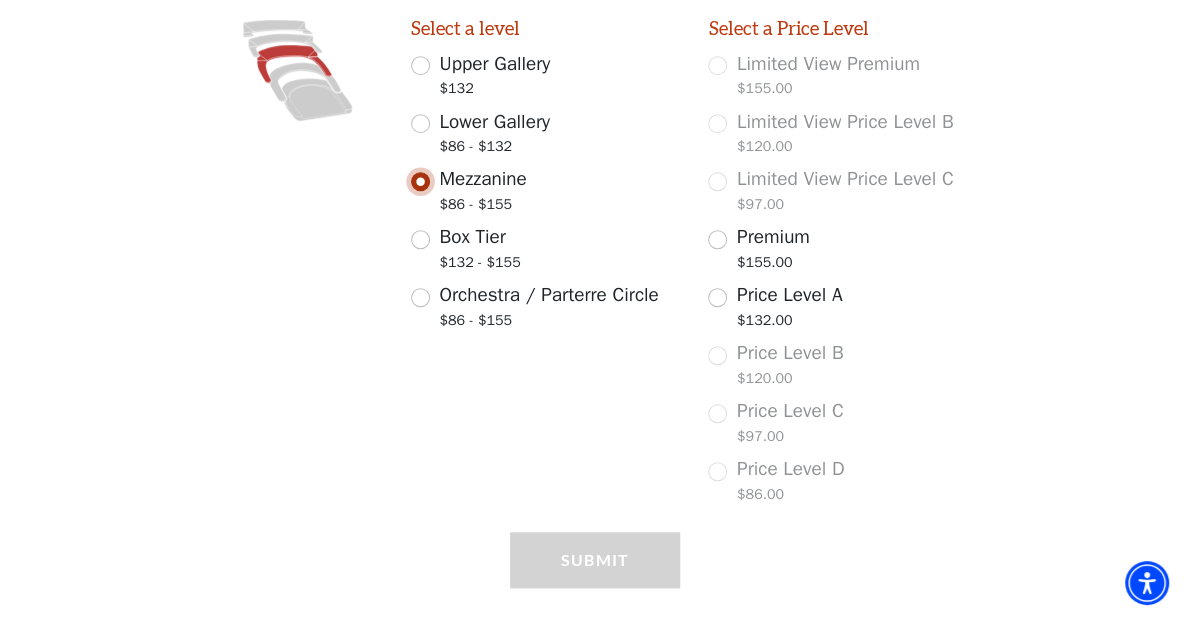 scroll, scrollTop: 603, scrollLeft: 0, axis: vertical 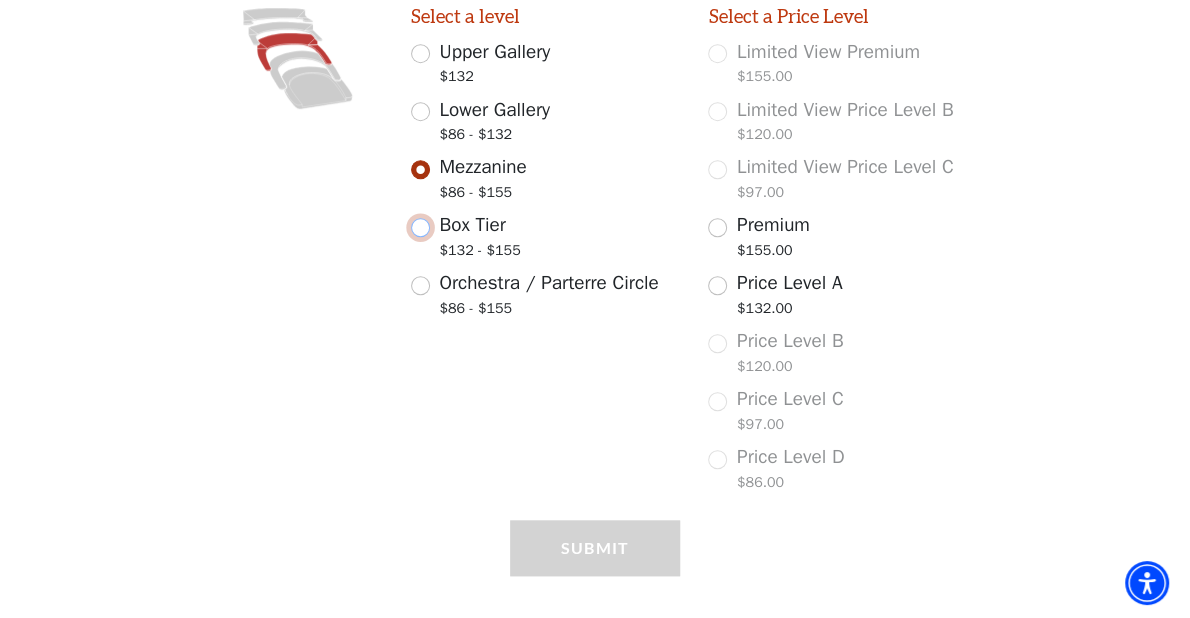 click on "Box Tier     $132 - $155" at bounding box center (420, 227) 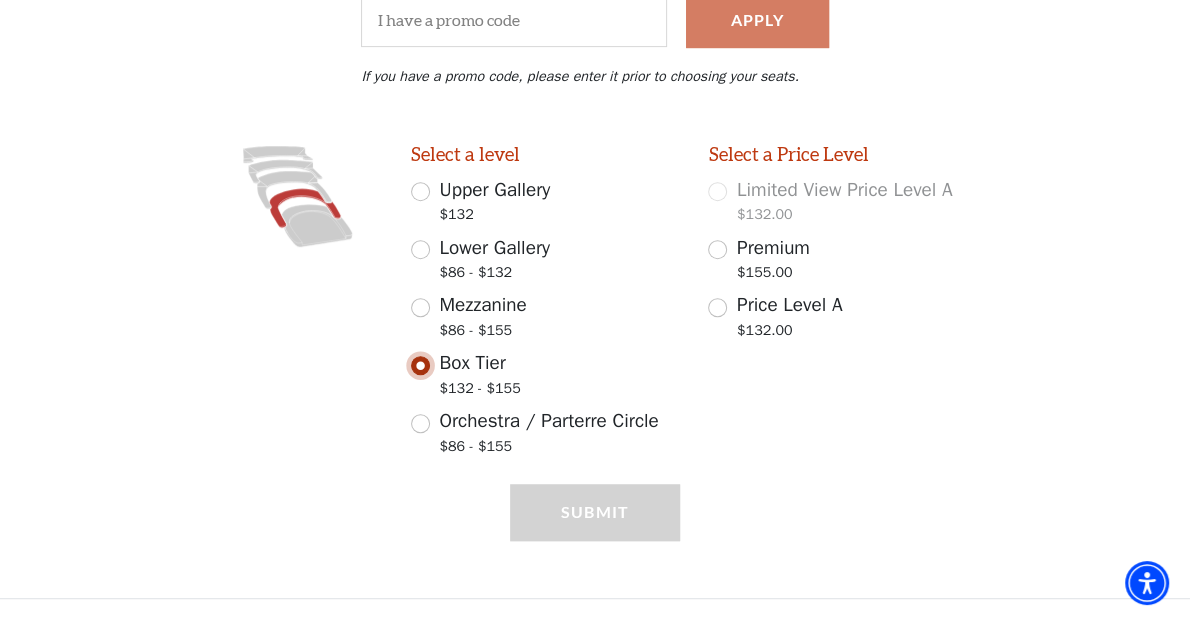 scroll, scrollTop: 458, scrollLeft: 0, axis: vertical 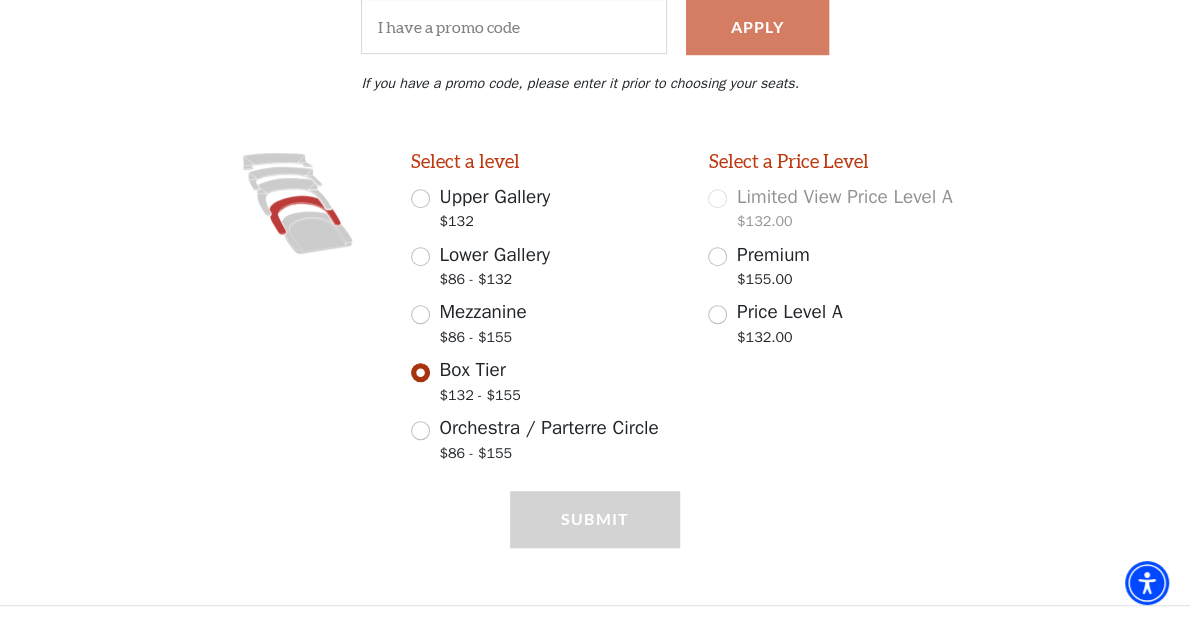 click on "Mezzanine     $86 - $155" at bounding box center (545, 326) 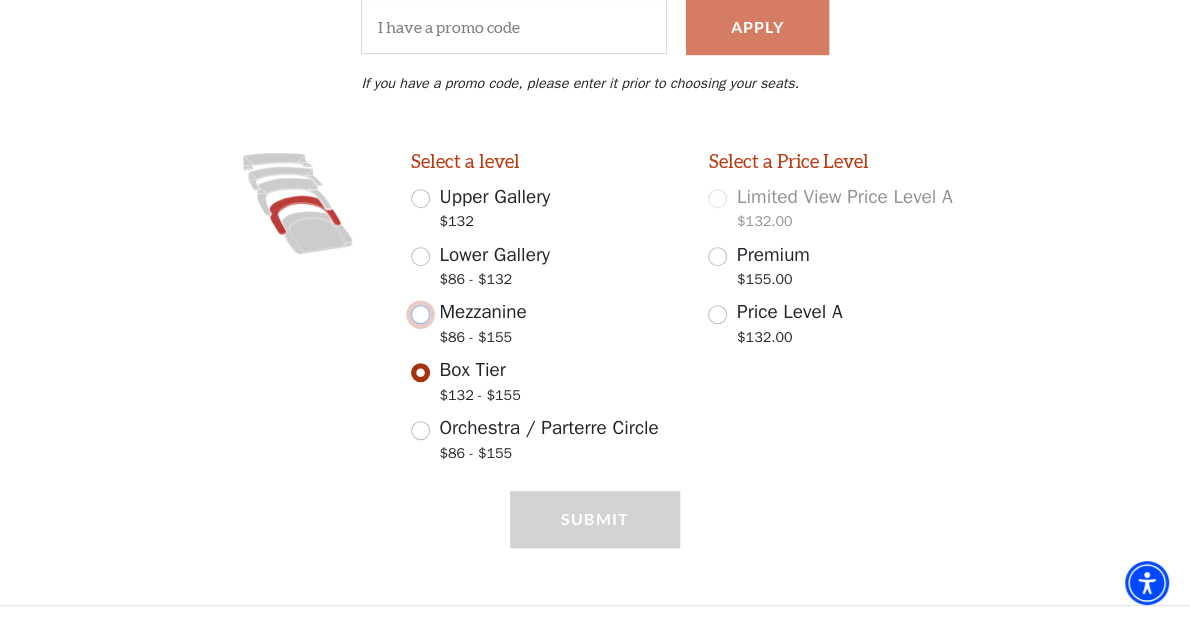 click on "Mezzanine     $86 - $155" at bounding box center [420, 314] 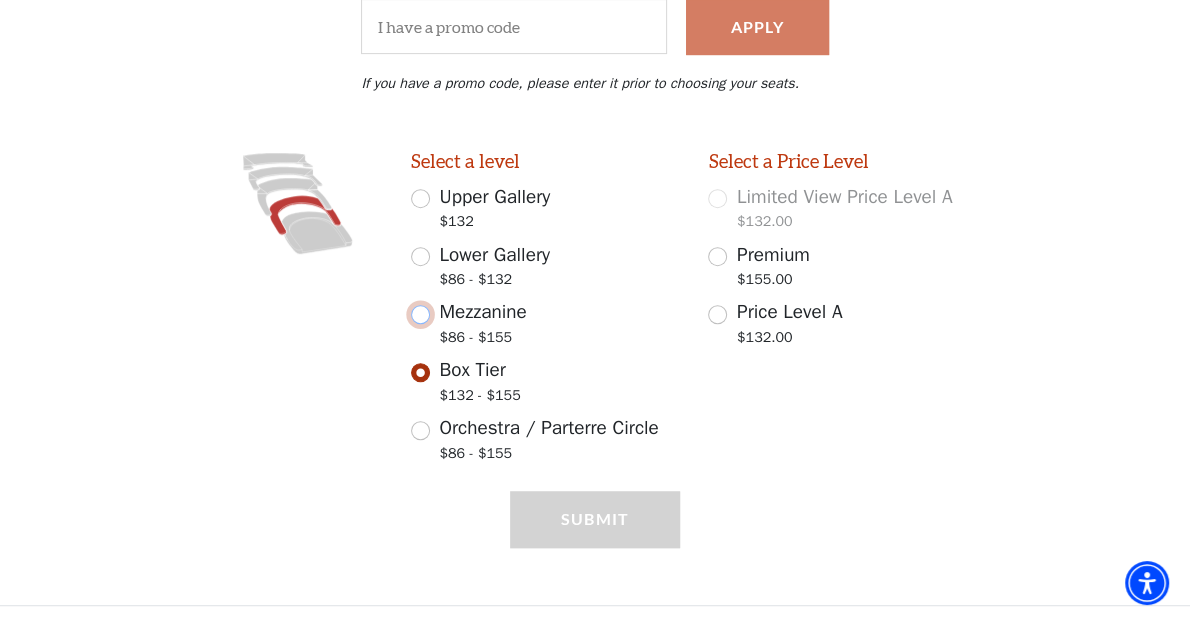 radio on "true" 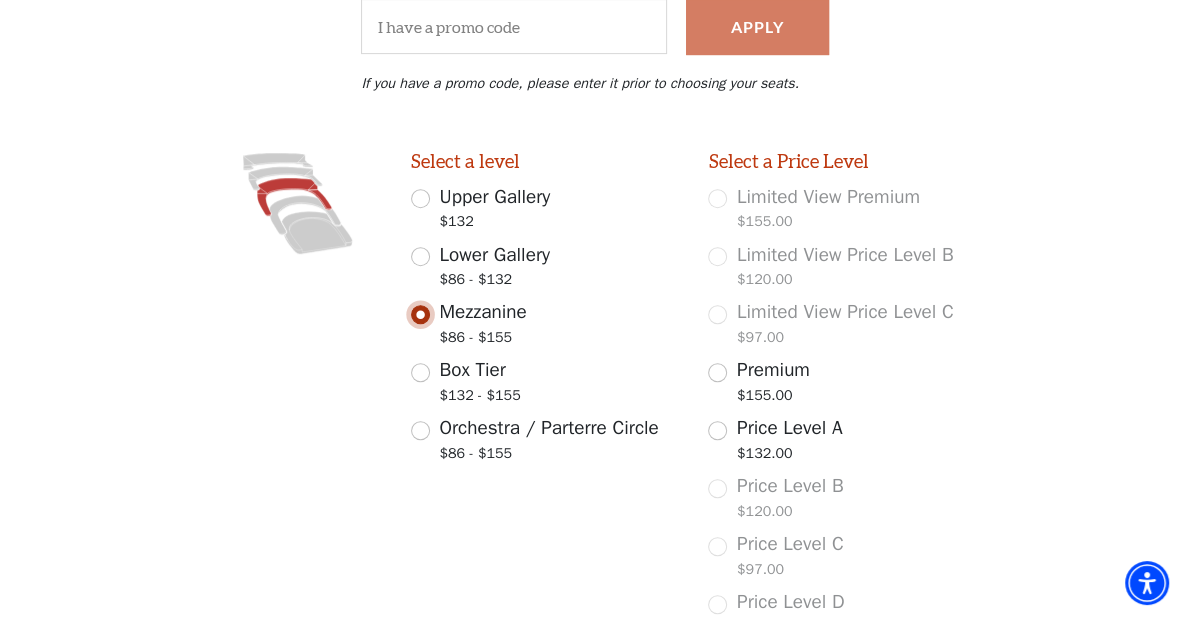 scroll, scrollTop: 603, scrollLeft: 0, axis: vertical 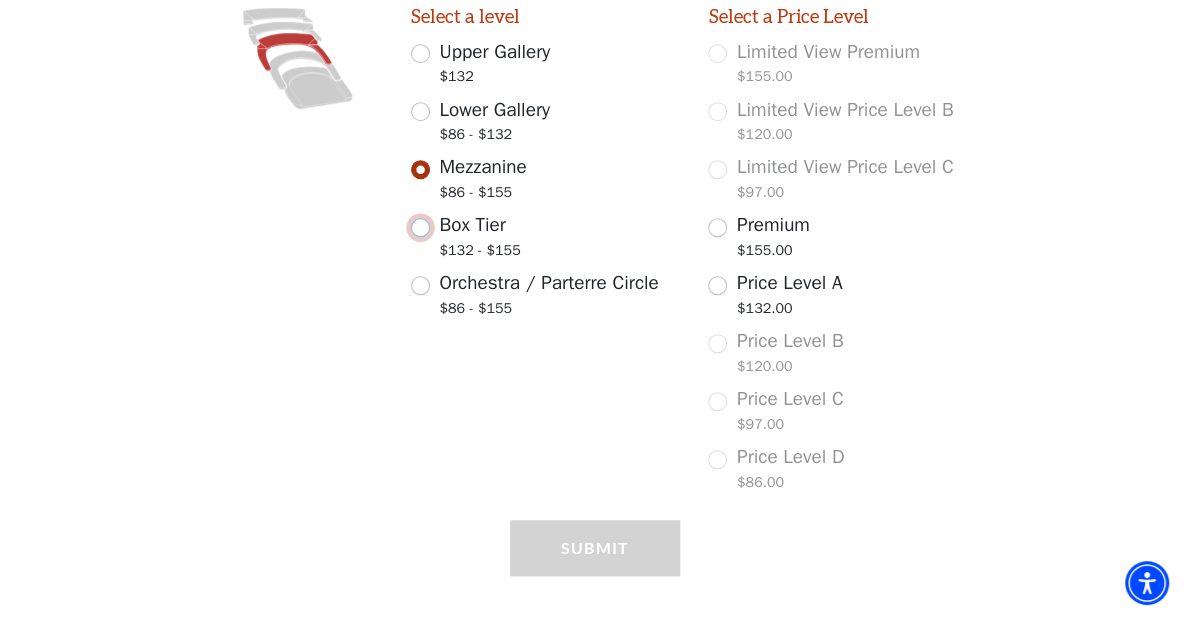 click on "Box Tier     $132 - $155" at bounding box center (420, 227) 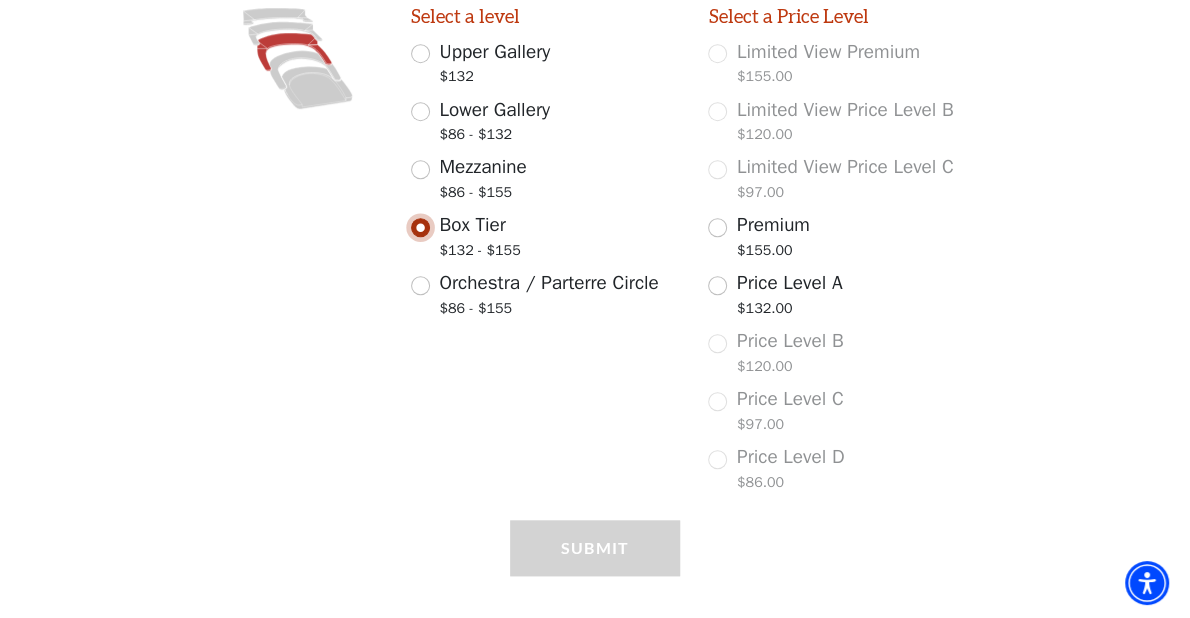 scroll, scrollTop: 458, scrollLeft: 0, axis: vertical 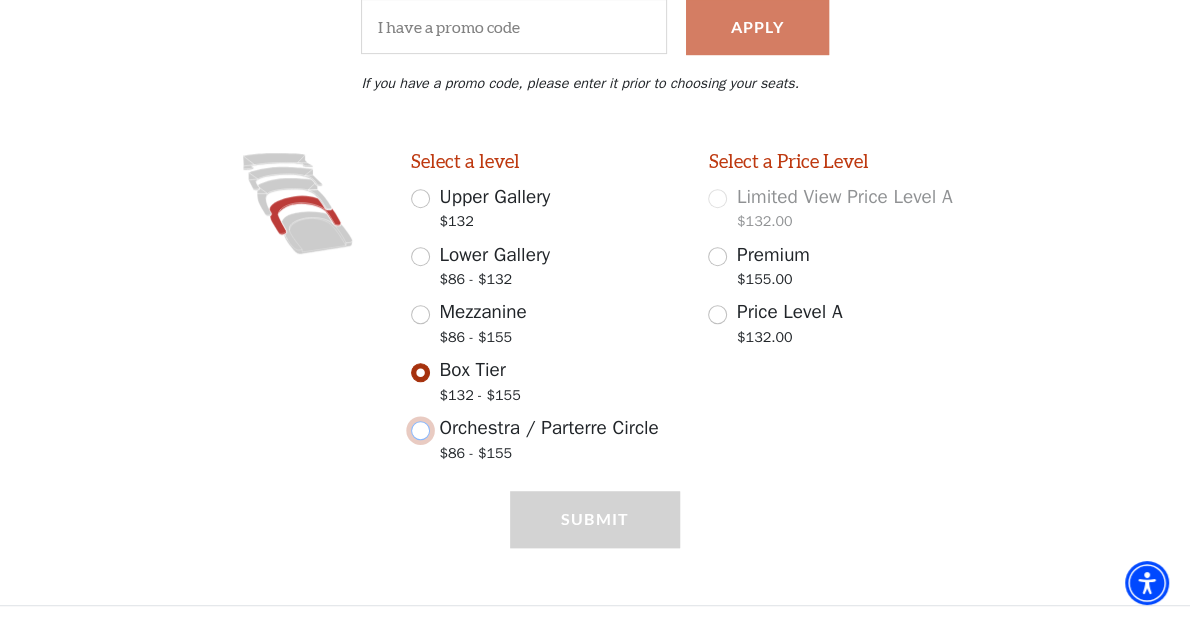 click on "Orchestra / Parterre Circle     $86 - $155" at bounding box center [420, 430] 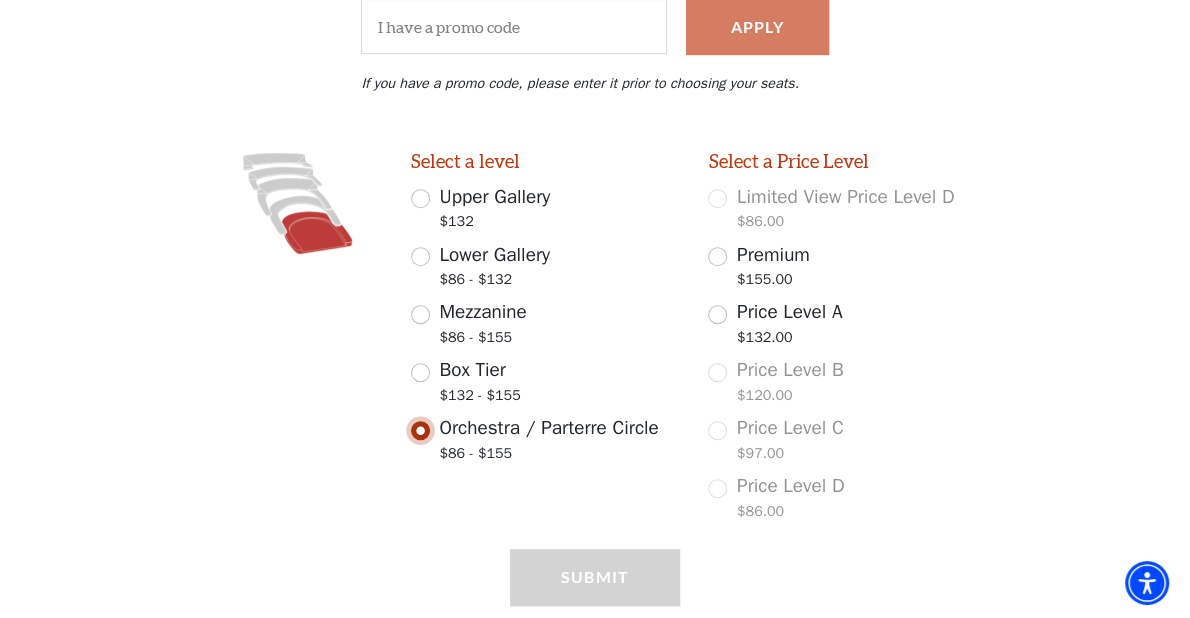 scroll, scrollTop: 516, scrollLeft: 0, axis: vertical 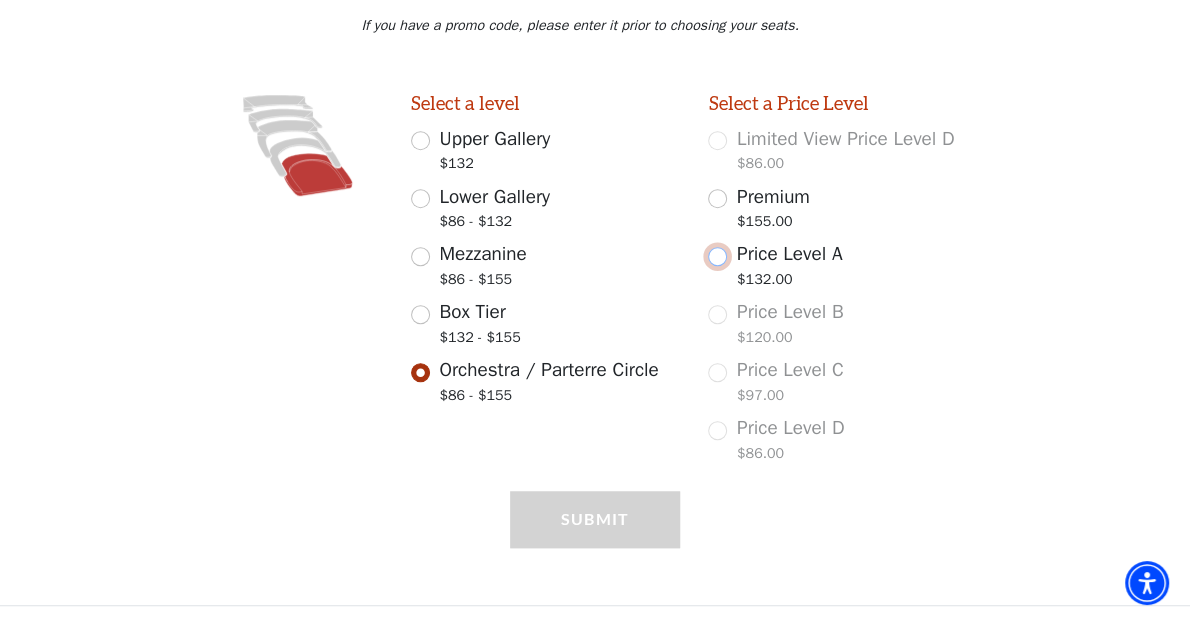 click on "Price Level A $132.00" at bounding box center [717, 256] 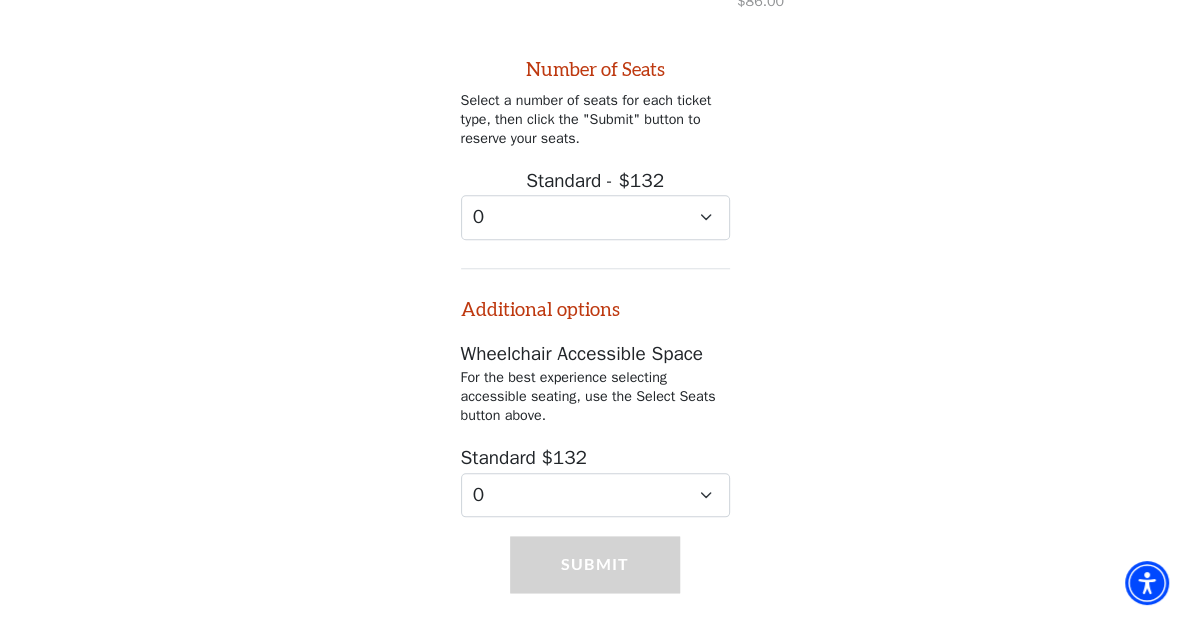 scroll, scrollTop: 1012, scrollLeft: 0, axis: vertical 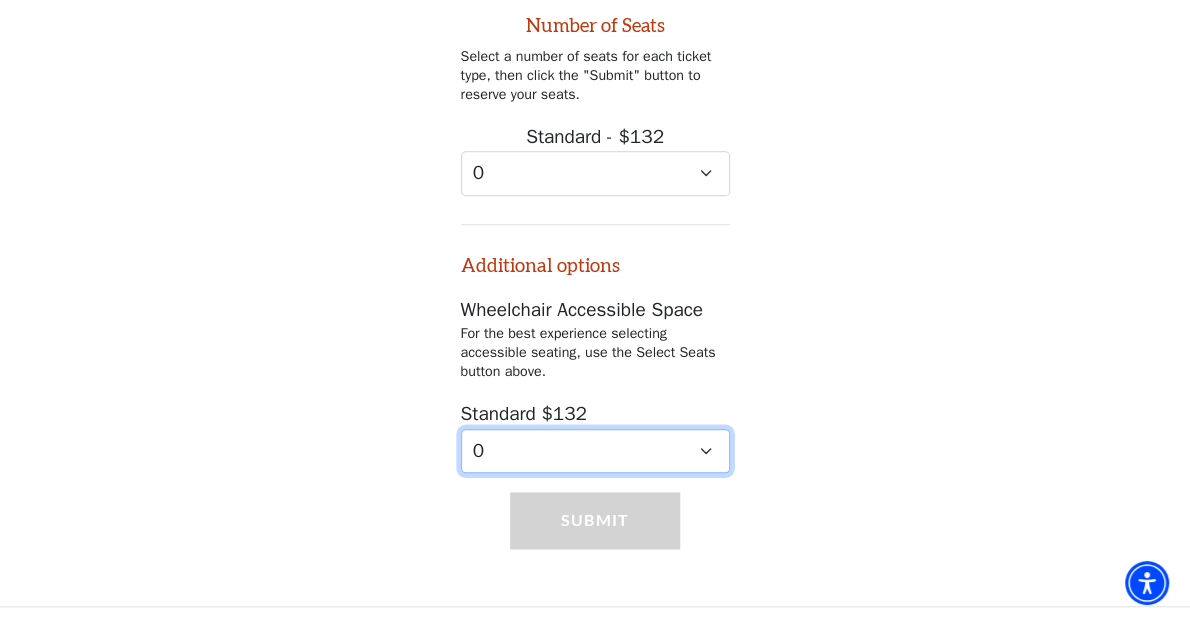 click on "0   1 2" at bounding box center (595, 451) 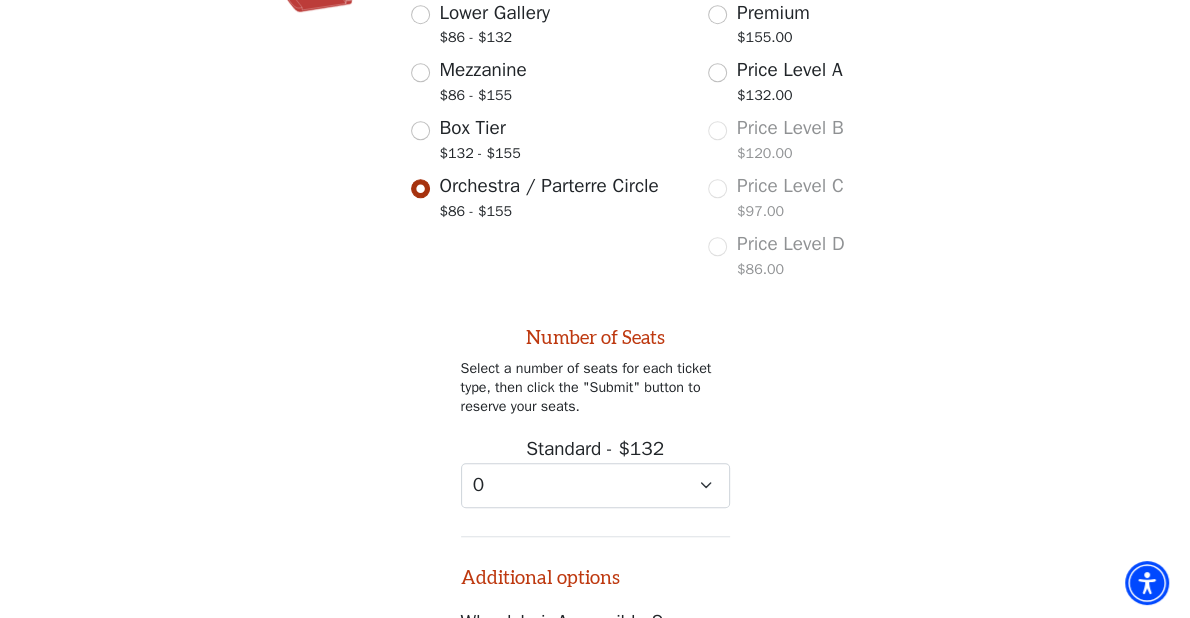 scroll, scrollTop: 707, scrollLeft: 0, axis: vertical 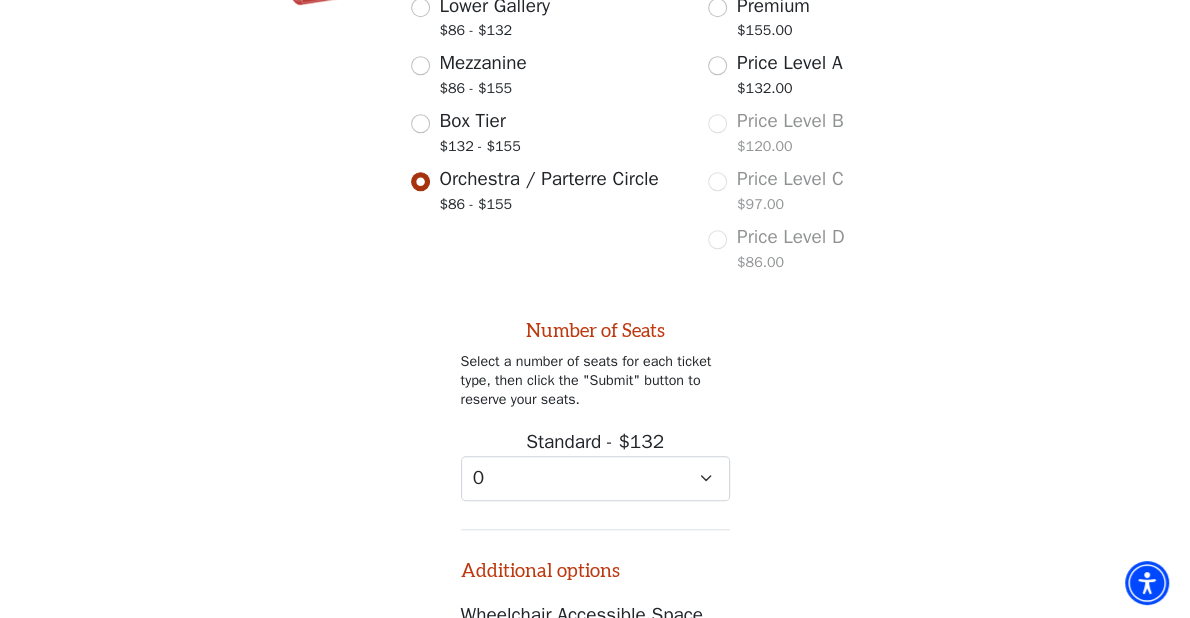 click on "Price Level D [PRICE]" at bounding box center [842, 251] 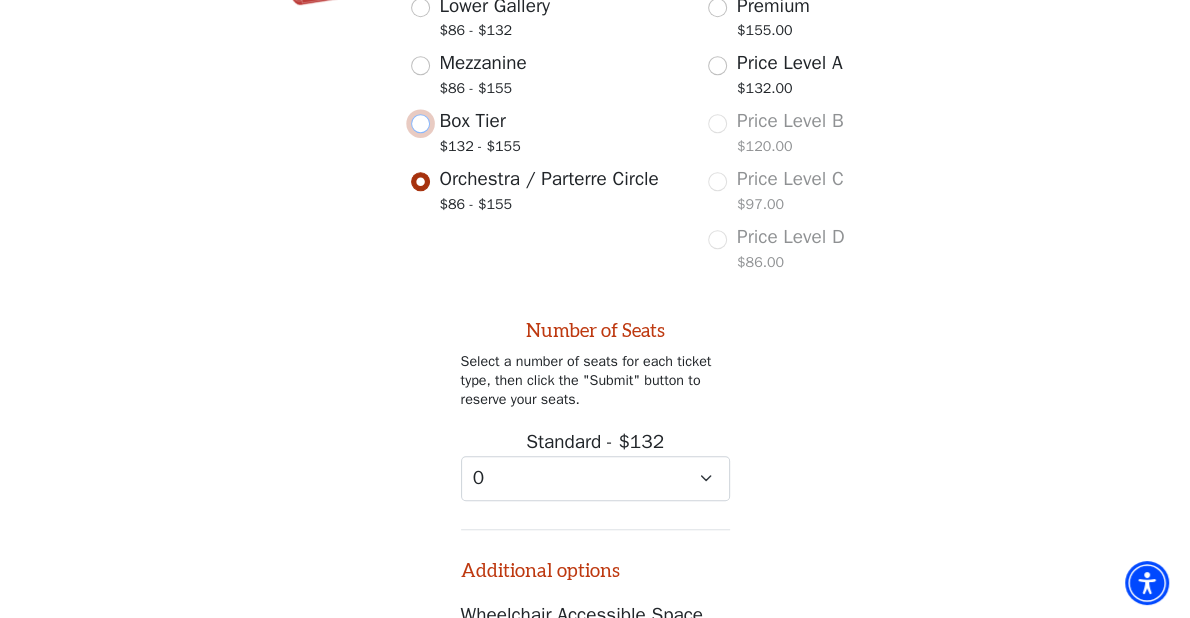click on "Box Tier     $132 - $155" at bounding box center [420, 123] 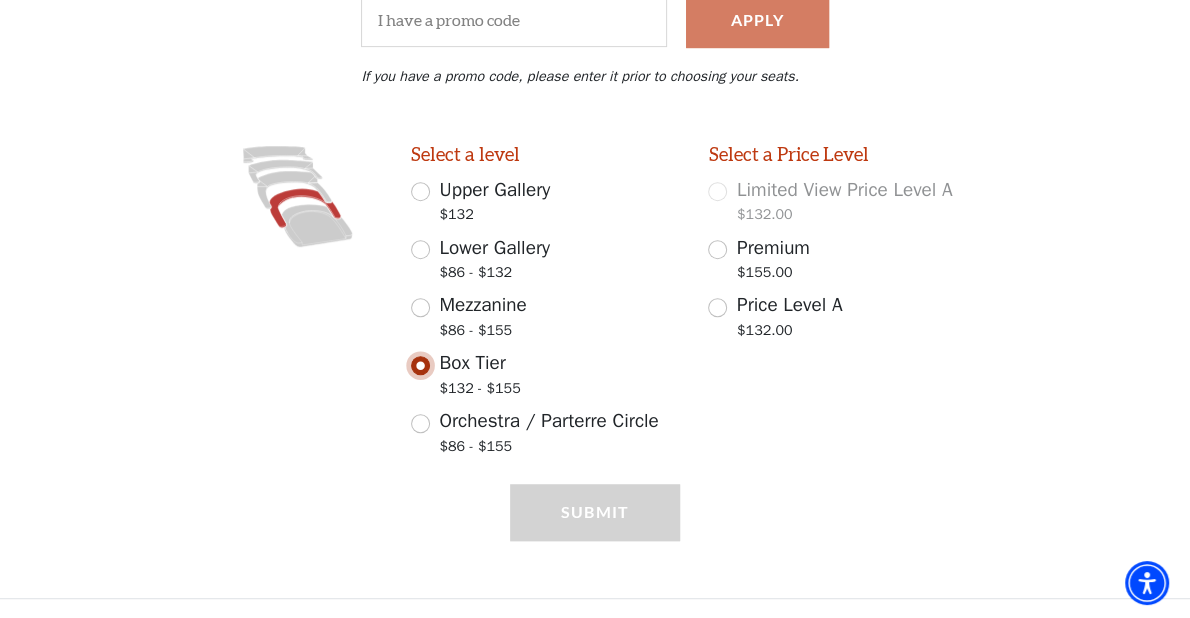 scroll, scrollTop: 458, scrollLeft: 0, axis: vertical 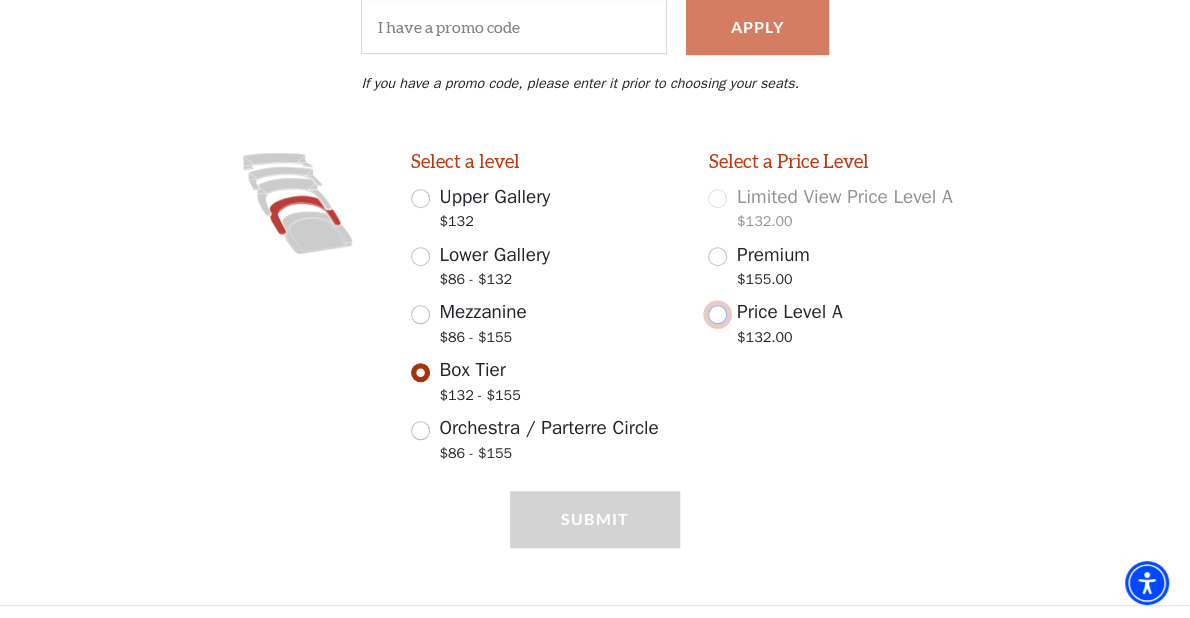 click on "Price Level A $132.00" at bounding box center (717, 314) 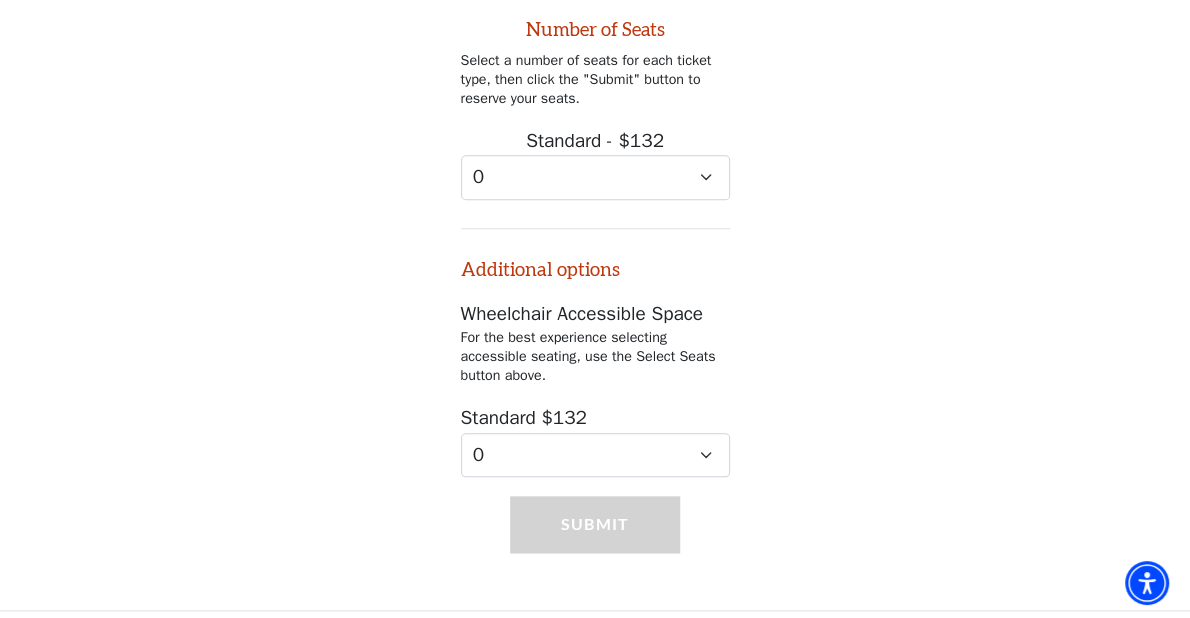 scroll, scrollTop: 955, scrollLeft: 0, axis: vertical 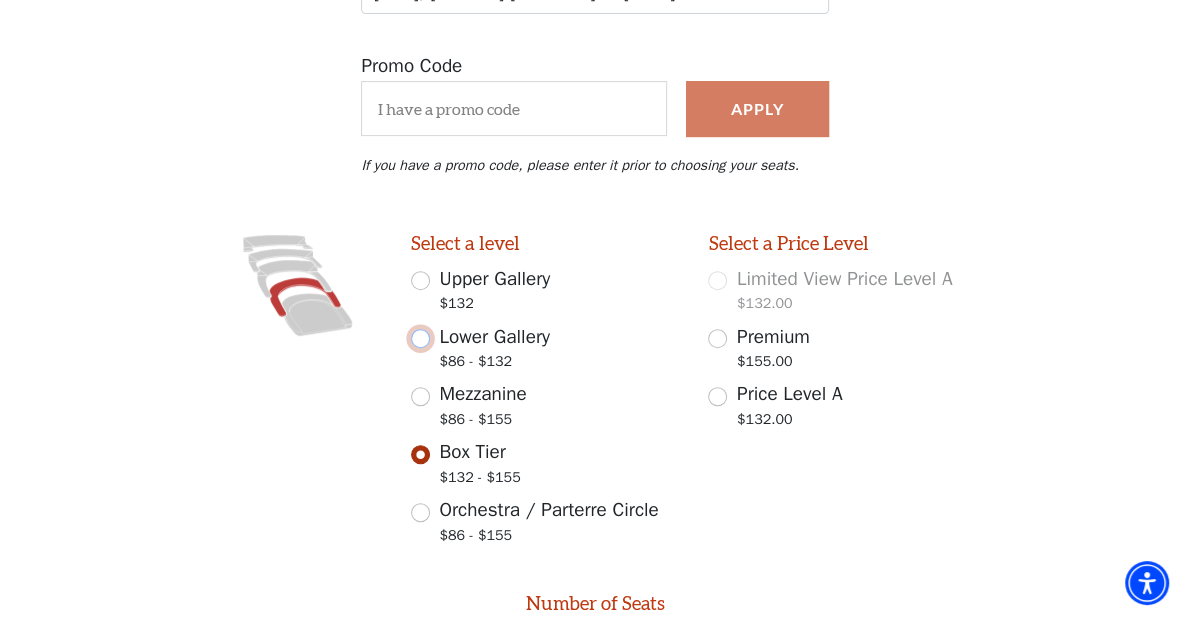 click on "Lower Gallery     $86 - $132" at bounding box center [420, 338] 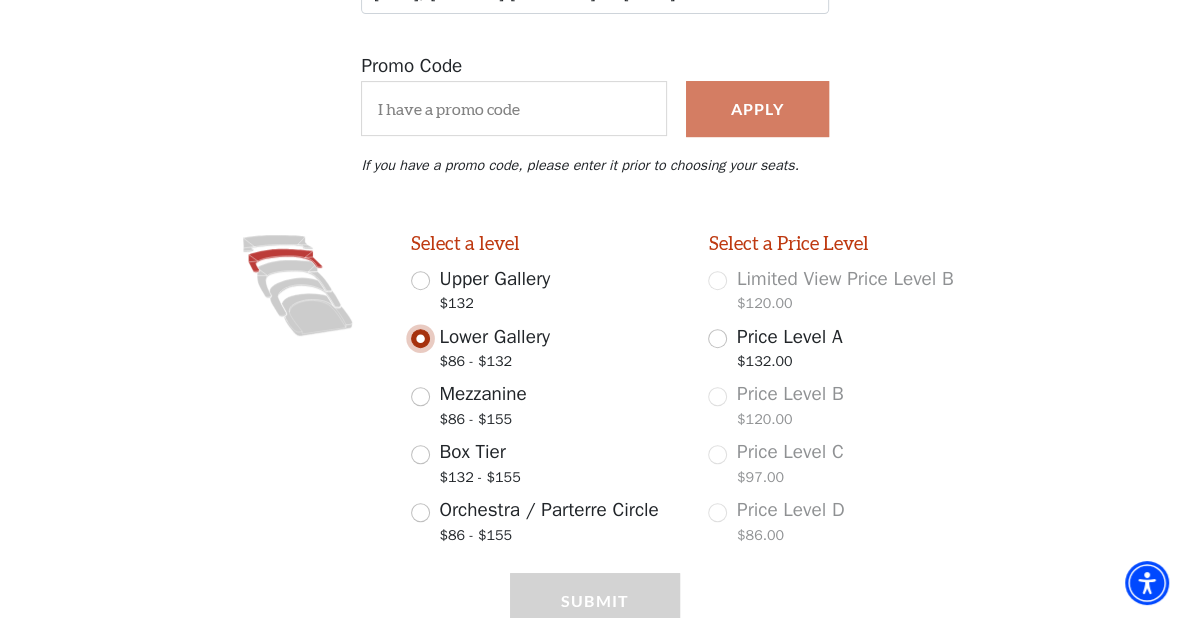 scroll, scrollTop: 458, scrollLeft: 0, axis: vertical 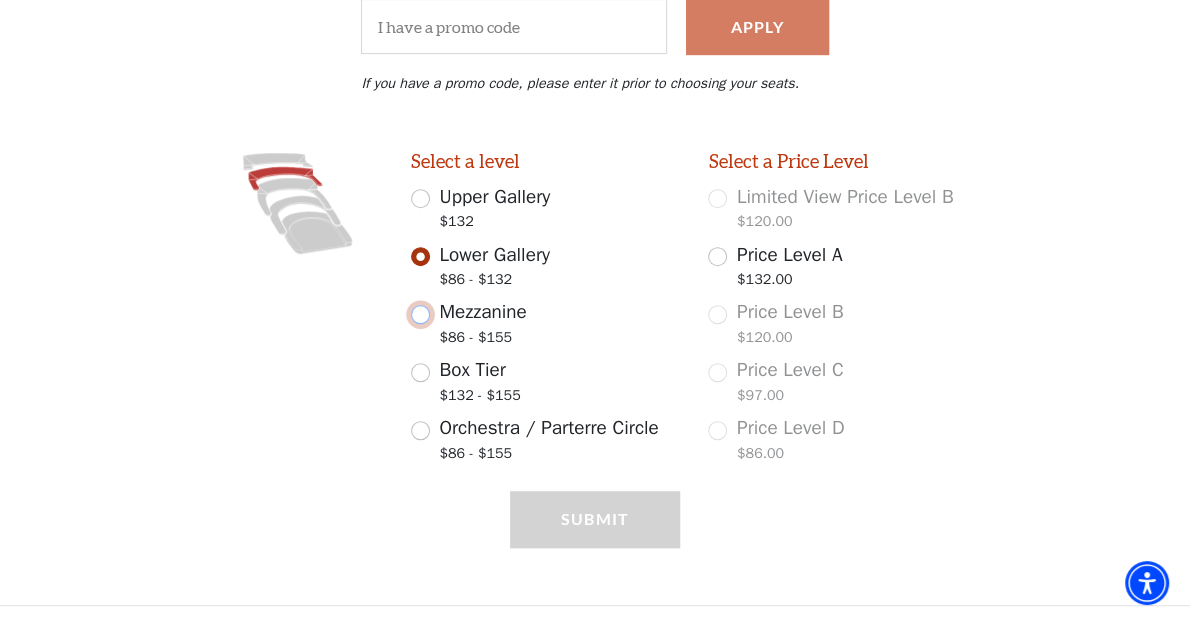 click on "Mezzanine     $86 - $155" at bounding box center [420, 314] 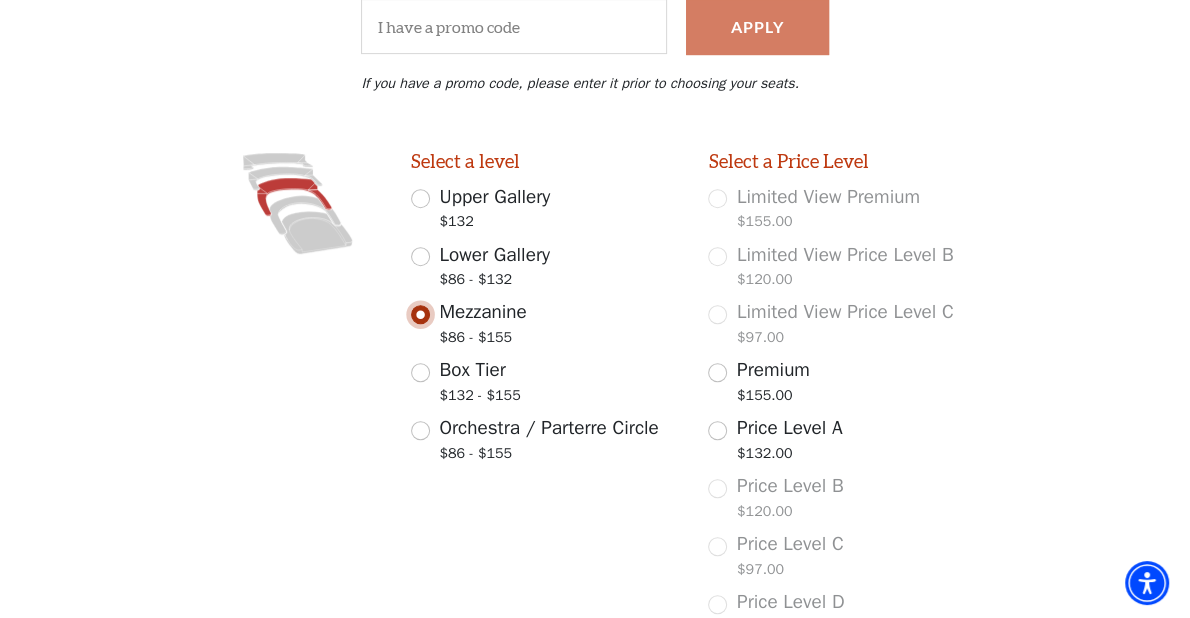 scroll, scrollTop: 603, scrollLeft: 0, axis: vertical 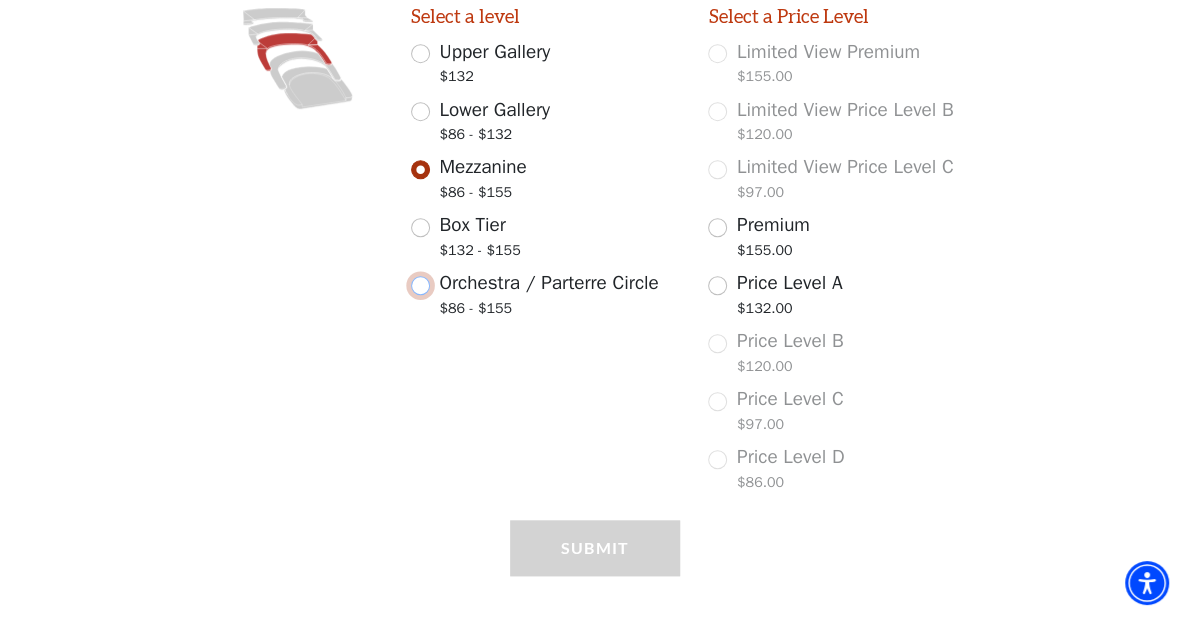 click on "Orchestra / Parterre Circle     $86 - $155" at bounding box center [420, 285] 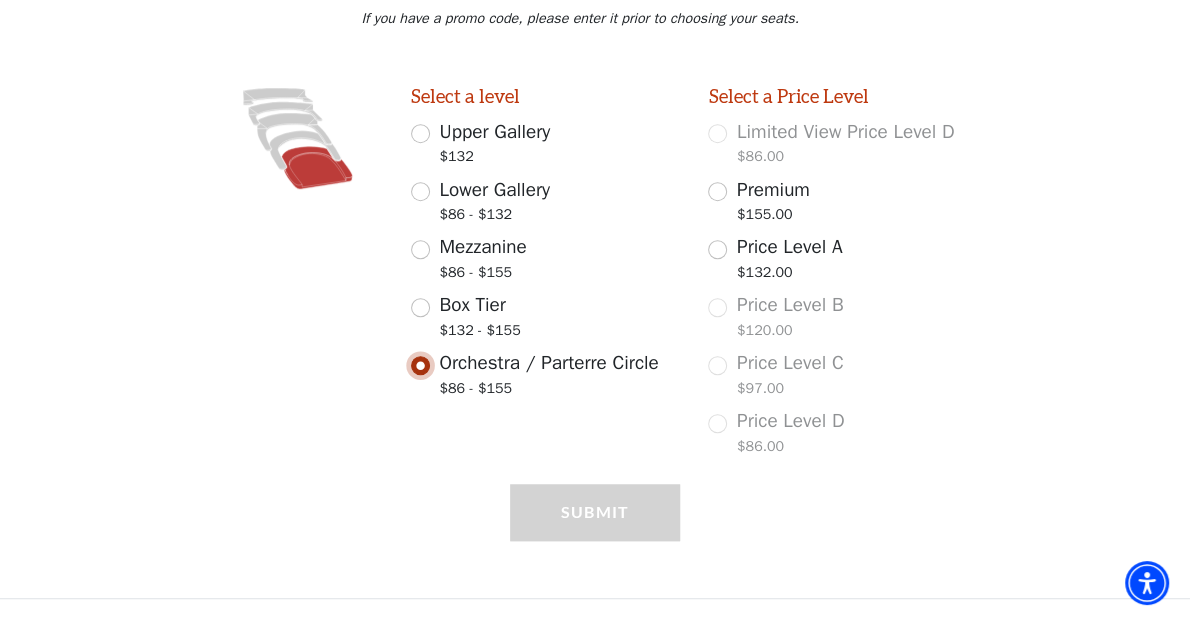 scroll, scrollTop: 516, scrollLeft: 0, axis: vertical 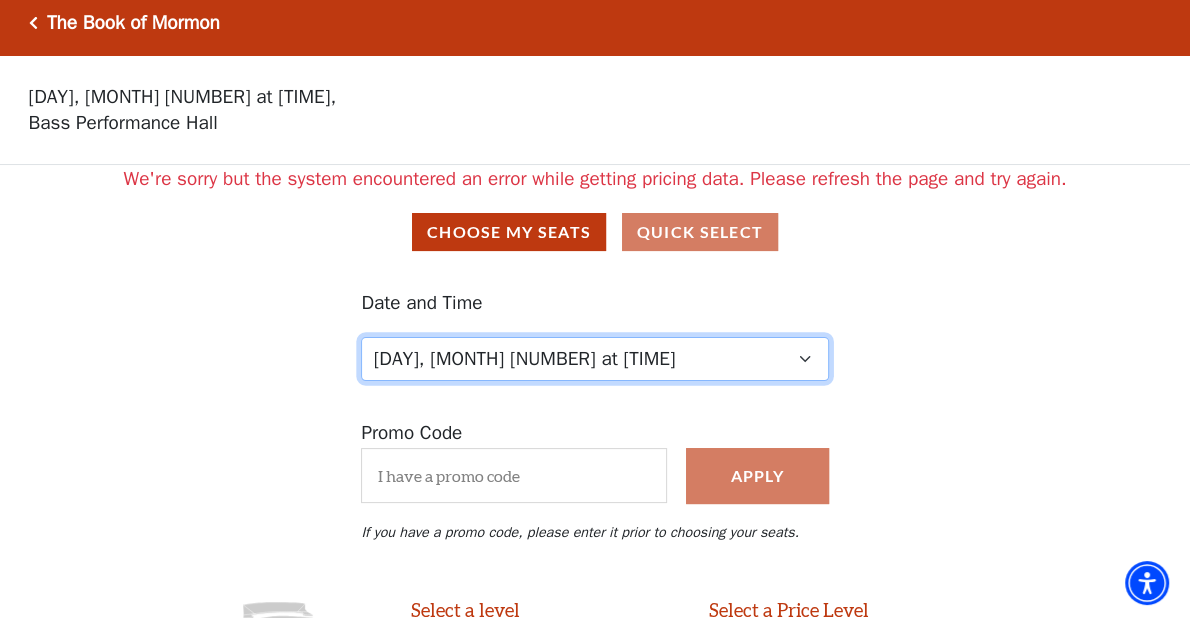 click on "[DAY], [MONTH] [NUMBER] at [TIME] [DAY], [MONTH] [NUMBER] at [TIME] [DAY], [MONTH] [NUMBER] at [TIME] [DAY], [MONTH] [NUMBER] at [TIME] [DAY], [MONTH] [NUMBER] at [TIME]" at bounding box center [594, 359] 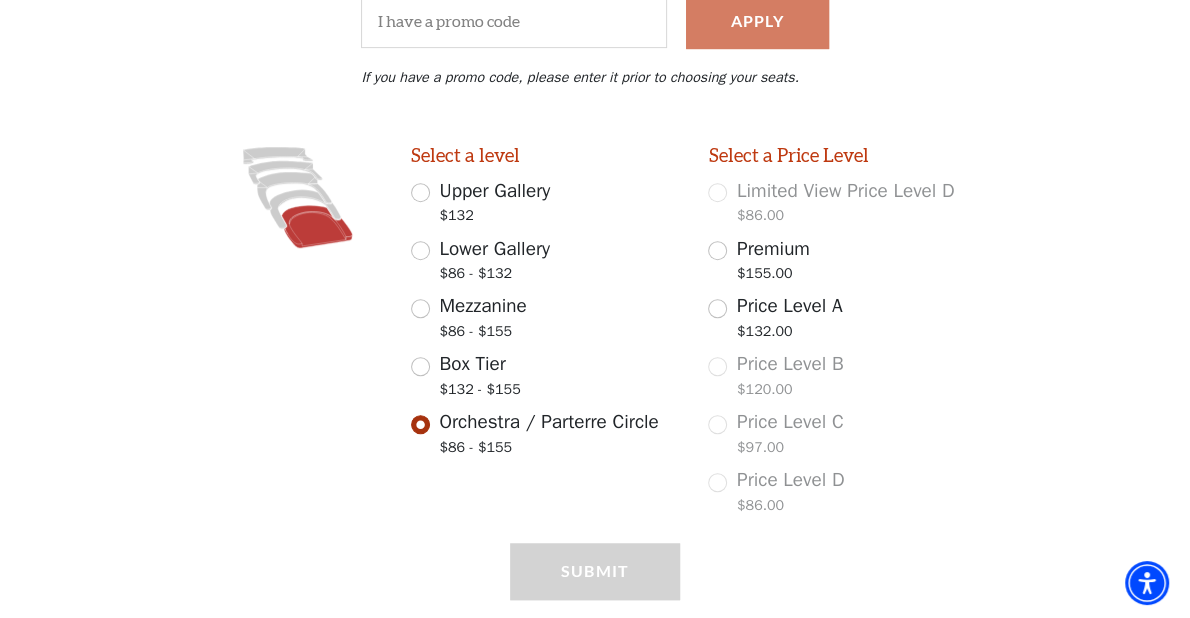 scroll, scrollTop: 477, scrollLeft: 0, axis: vertical 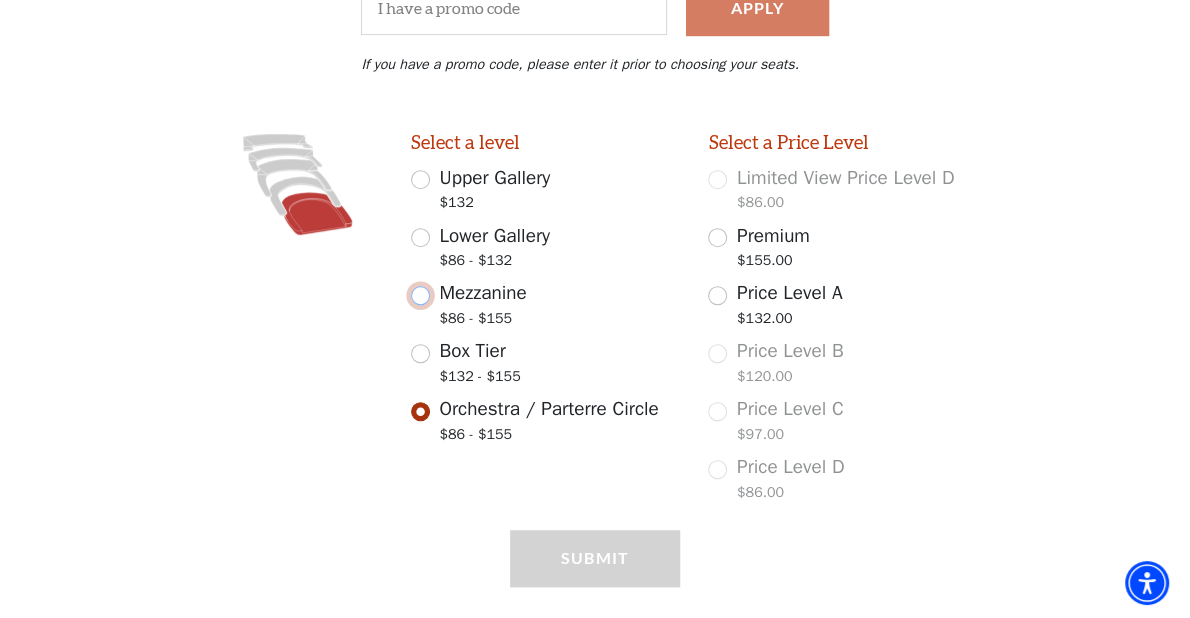 click on "Mezzanine     $86 - $155" at bounding box center [420, 295] 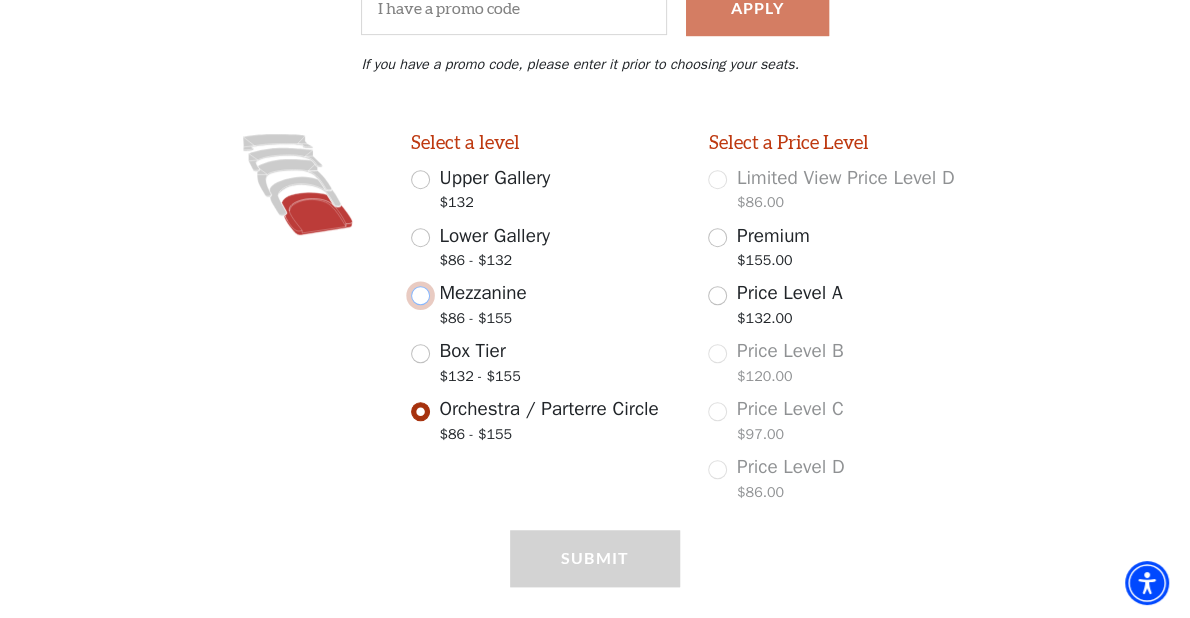 radio on "true" 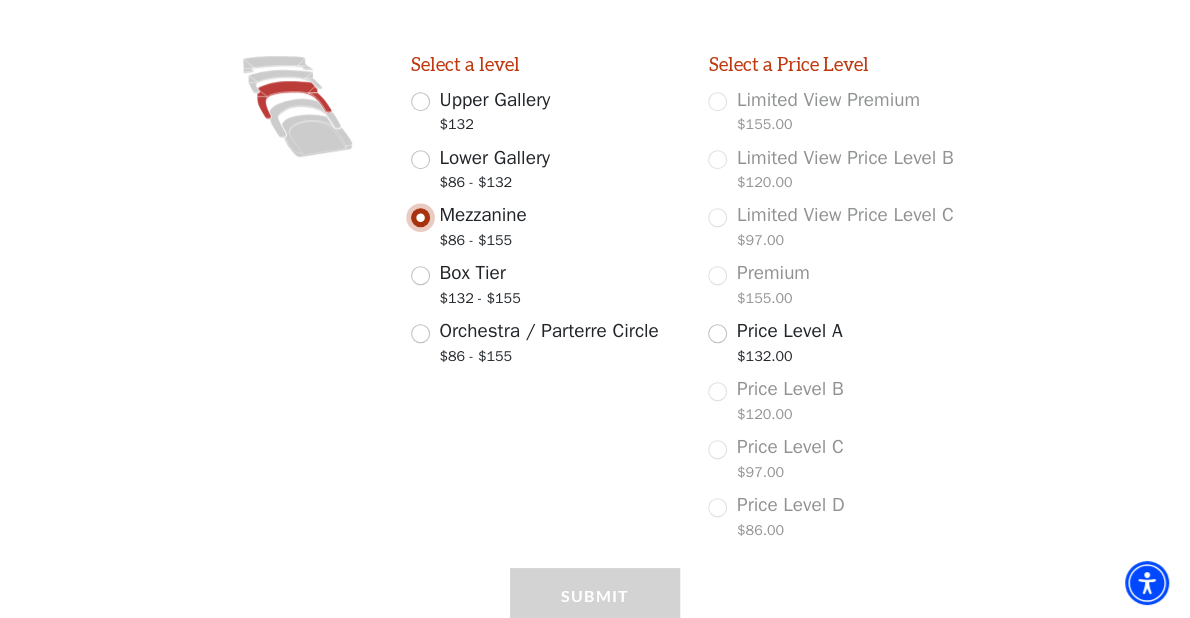 scroll, scrollTop: 603, scrollLeft: 0, axis: vertical 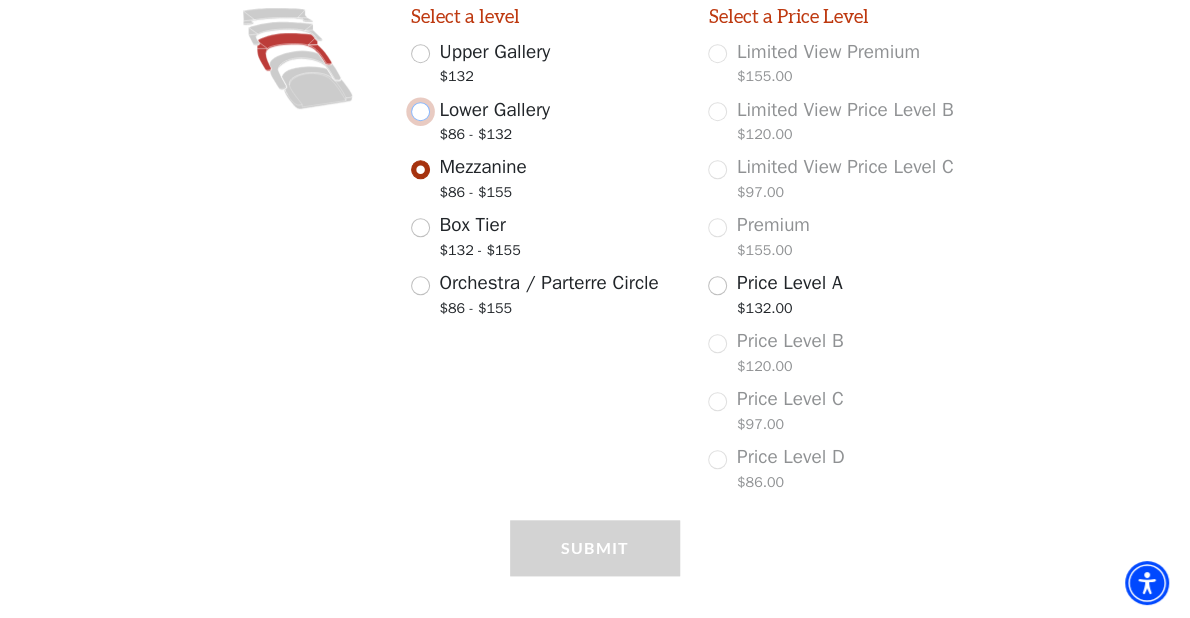 click on "Lower Gallery     $86 - $132" at bounding box center [420, 111] 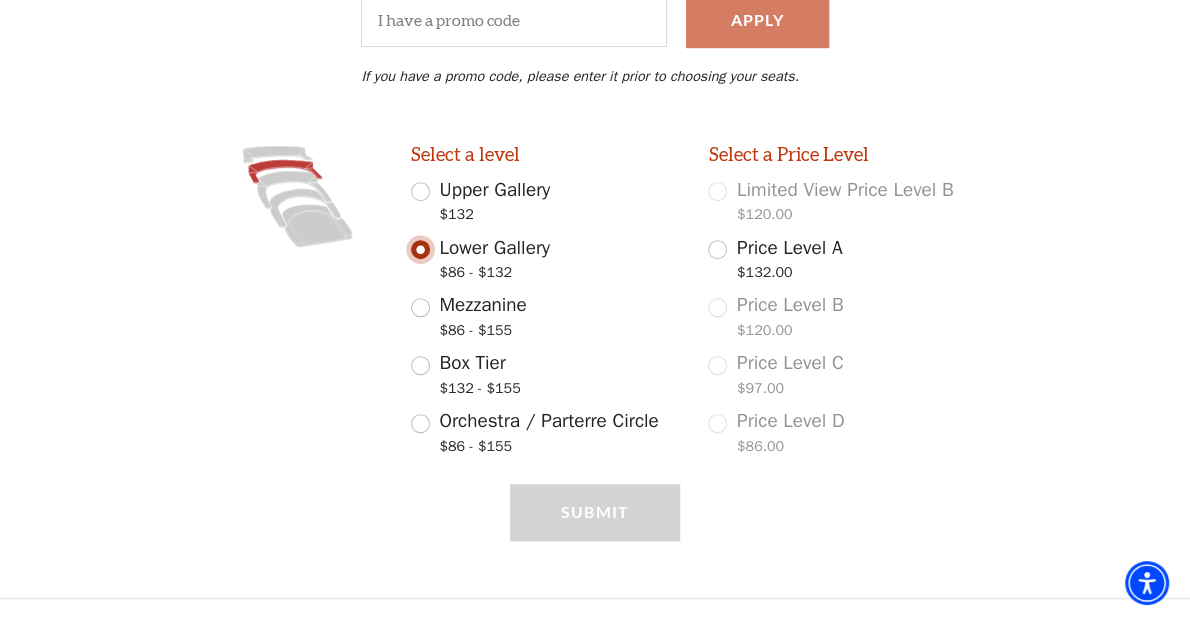 scroll, scrollTop: 458, scrollLeft: 0, axis: vertical 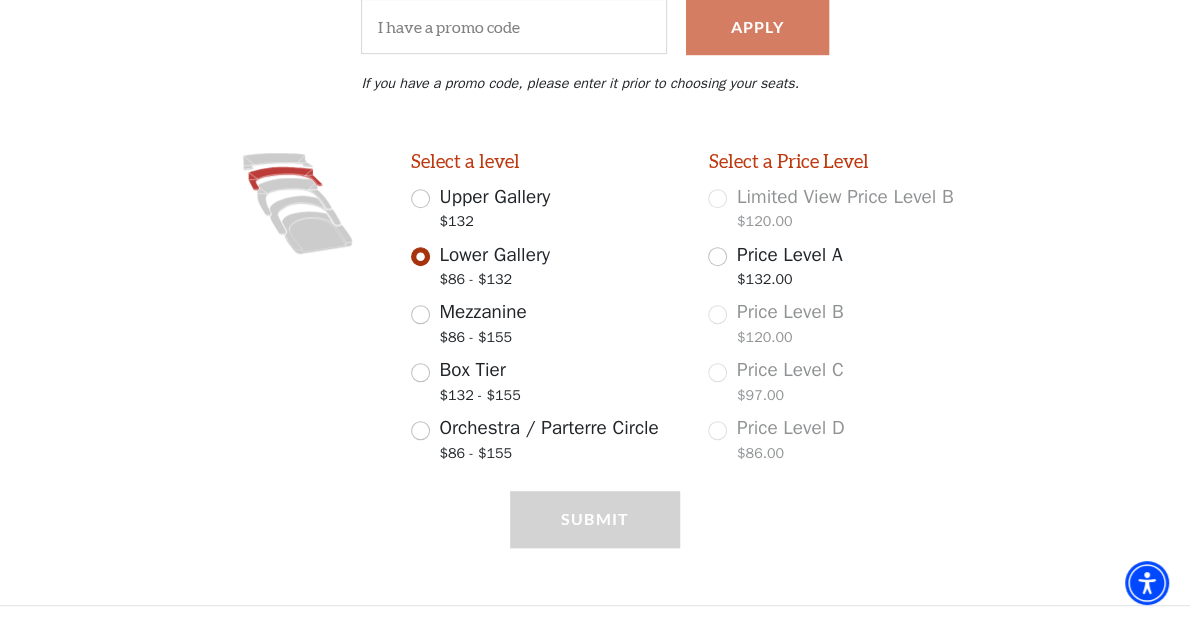 click on "Price Level C $97.00" at bounding box center (842, 384) 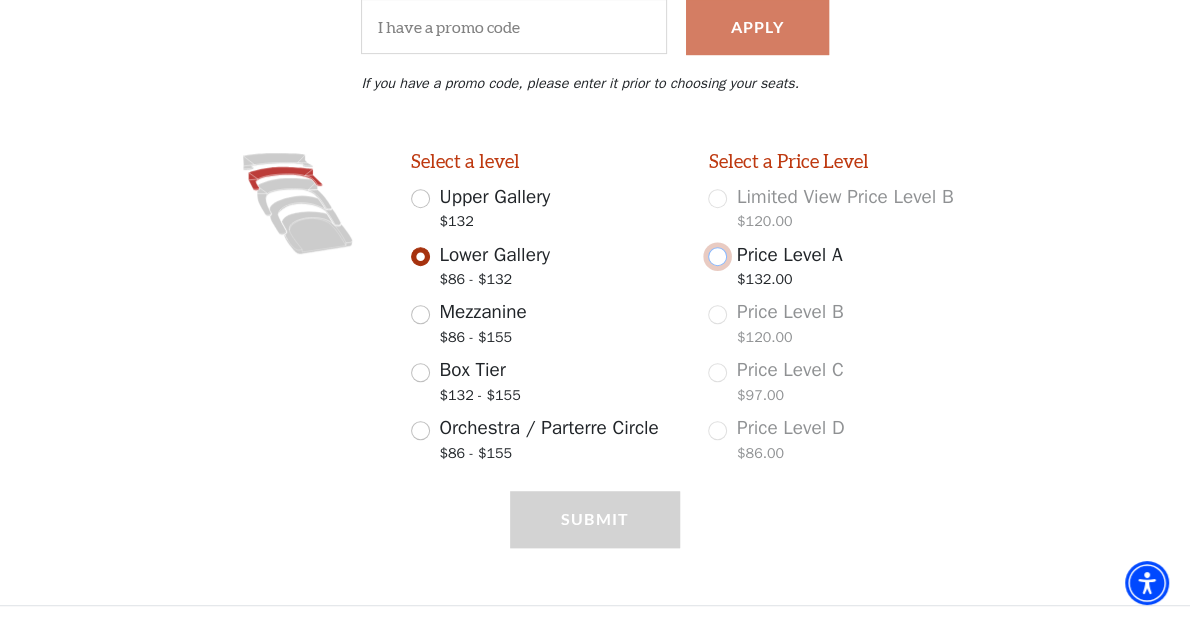 click on "Price Level A $132.00" at bounding box center [717, 256] 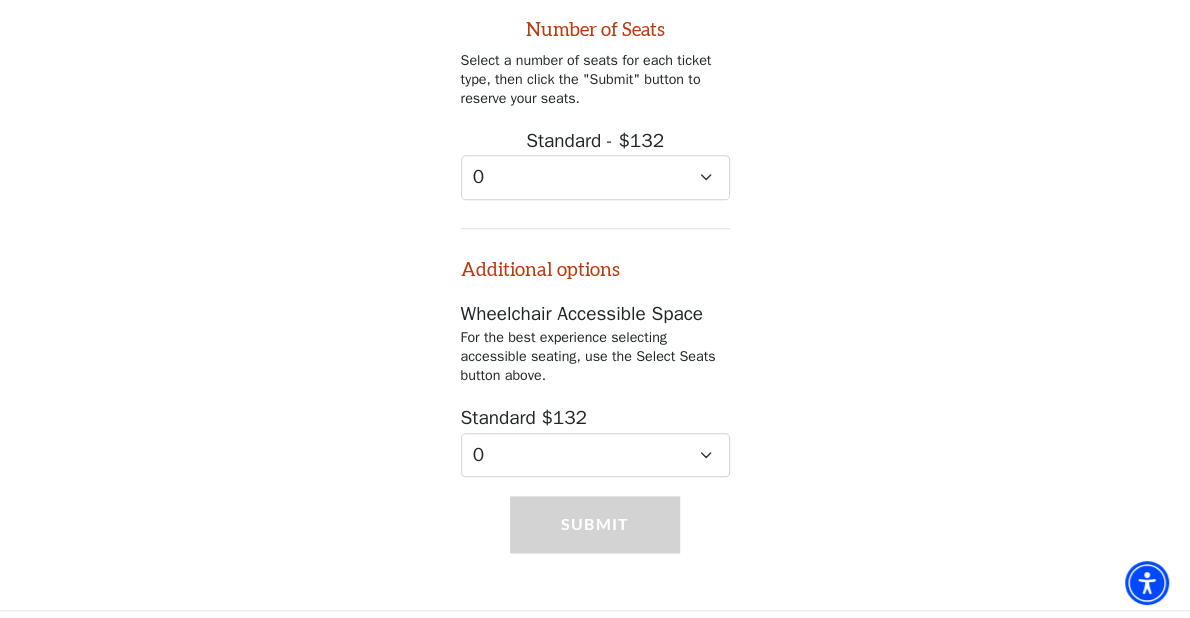 scroll, scrollTop: 955, scrollLeft: 0, axis: vertical 